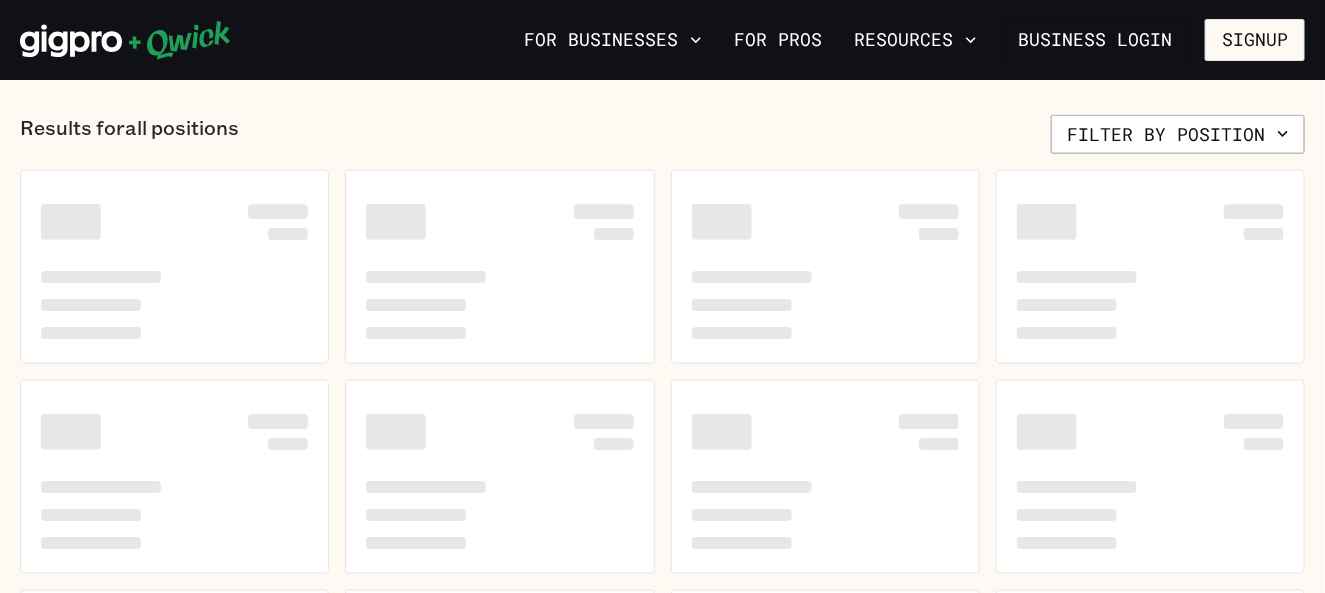scroll, scrollTop: 900, scrollLeft: 0, axis: vertical 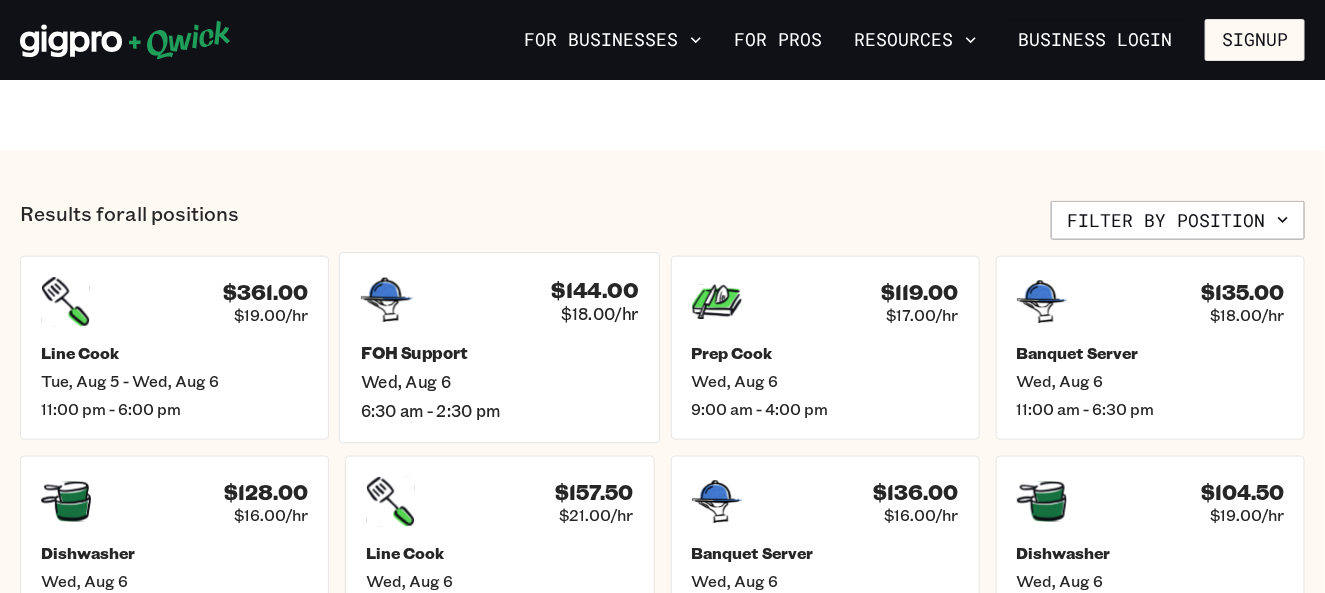 click on "$144.00 $18.00/hr FOH Support Wed, Aug 6 6:30 am - 2:30 pm" at bounding box center [500, 348] 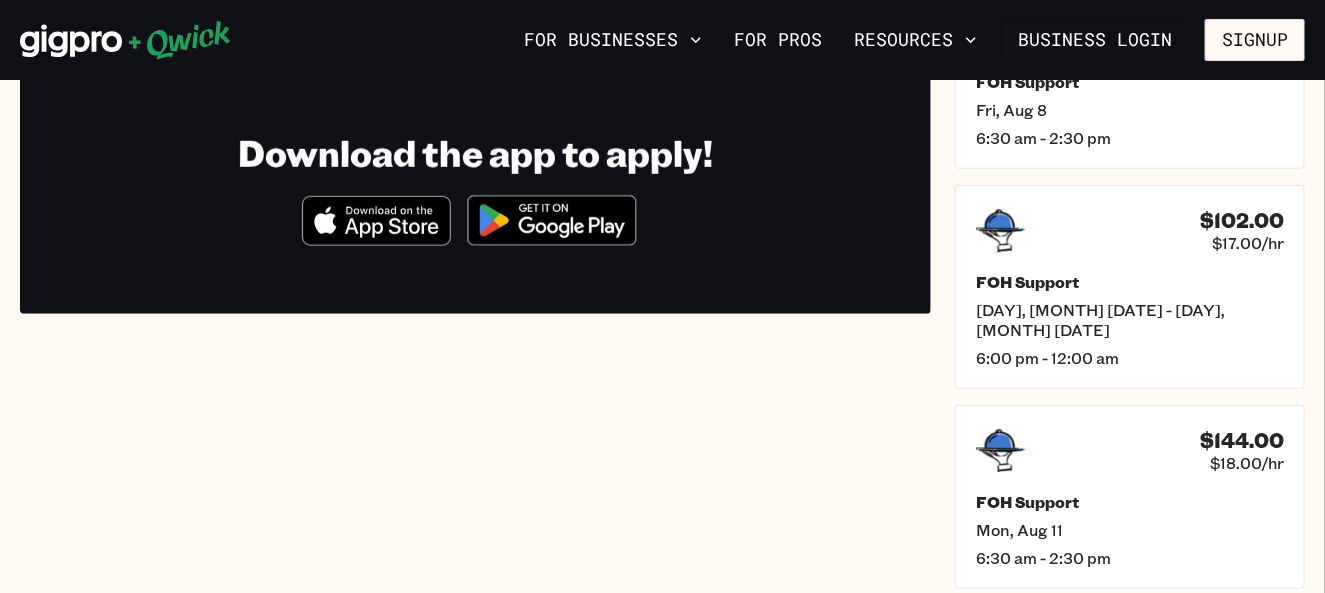 scroll, scrollTop: 400, scrollLeft: 0, axis: vertical 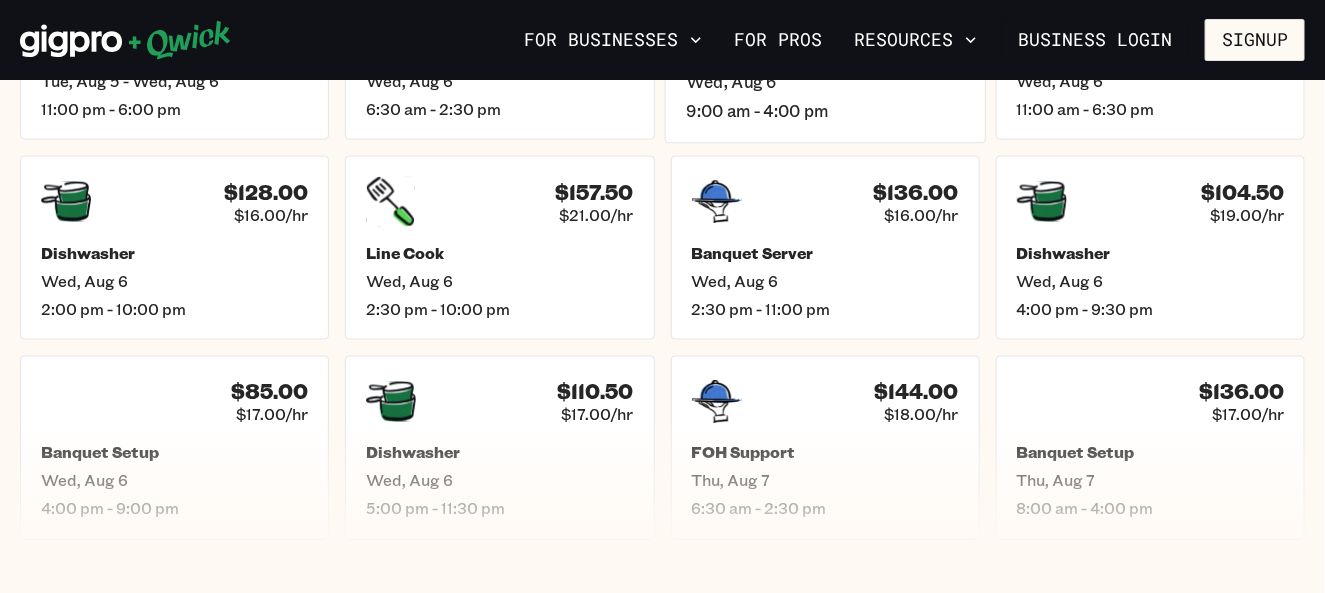 click on "$[PRICE] $[PRICE]/hr" at bounding box center (825, 402) 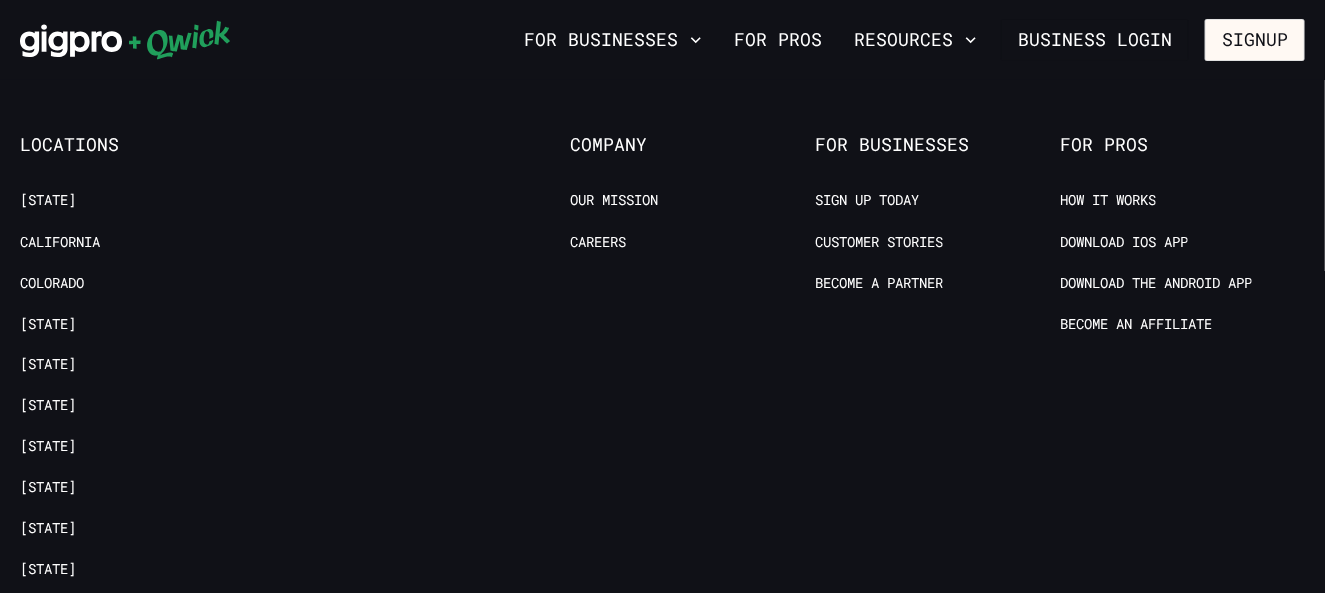 scroll, scrollTop: 0, scrollLeft: 0, axis: both 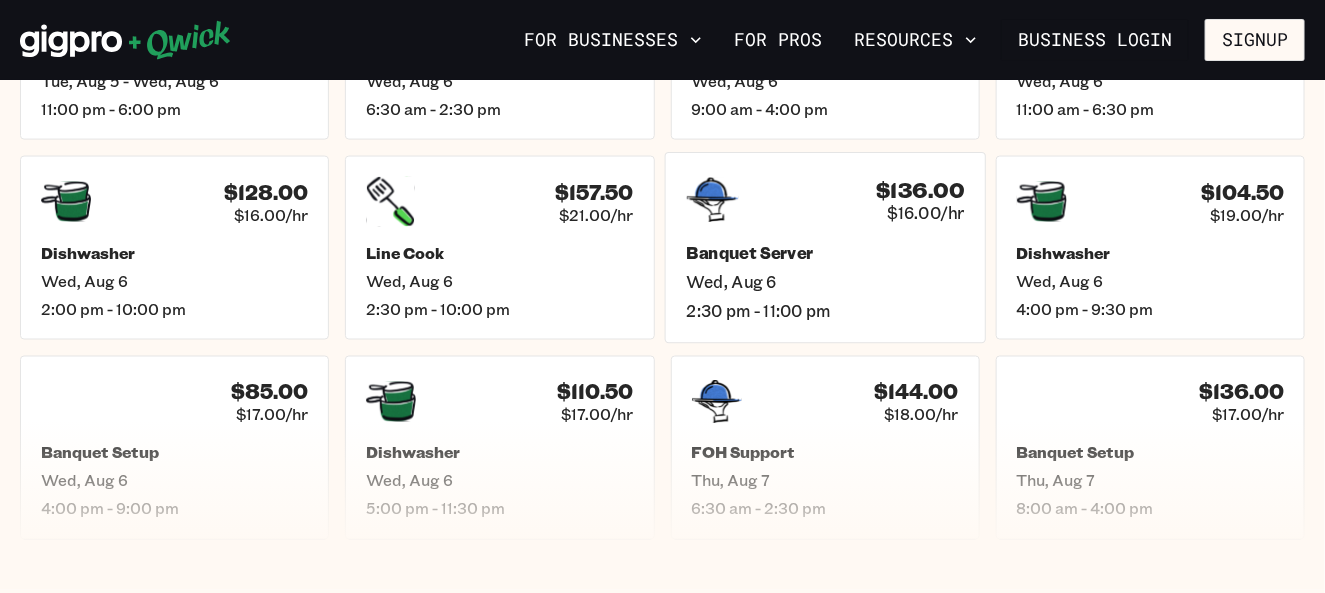 click on "Banquet Server" at bounding box center [825, 253] 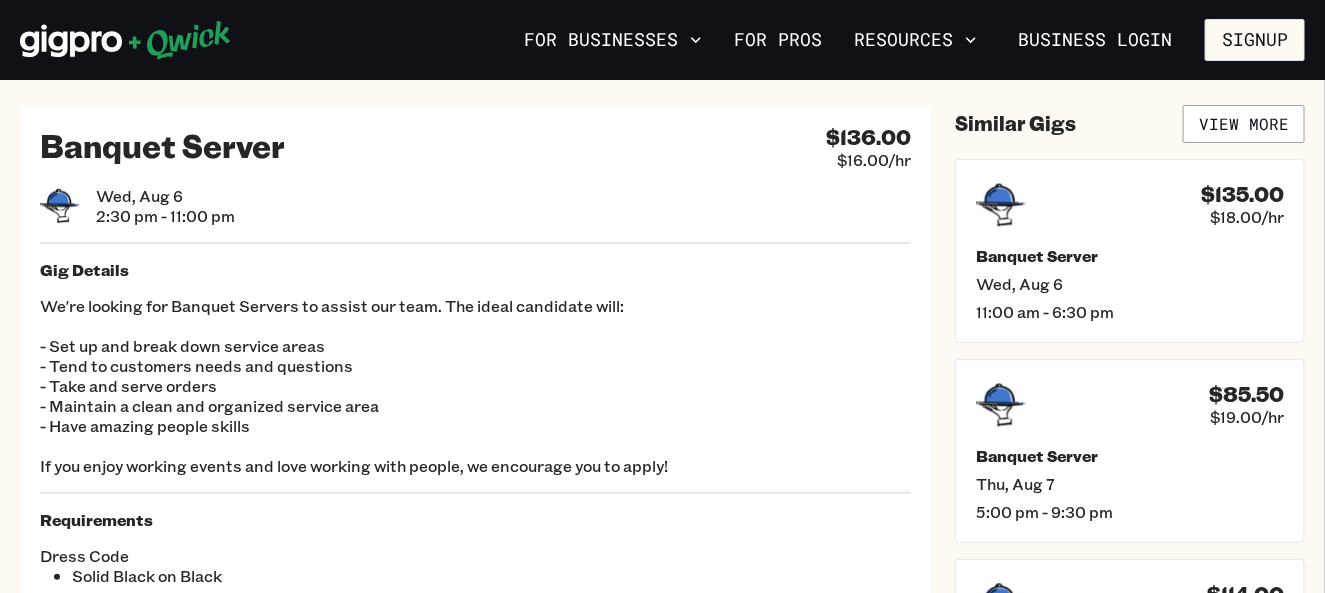 scroll, scrollTop: 0, scrollLeft: 0, axis: both 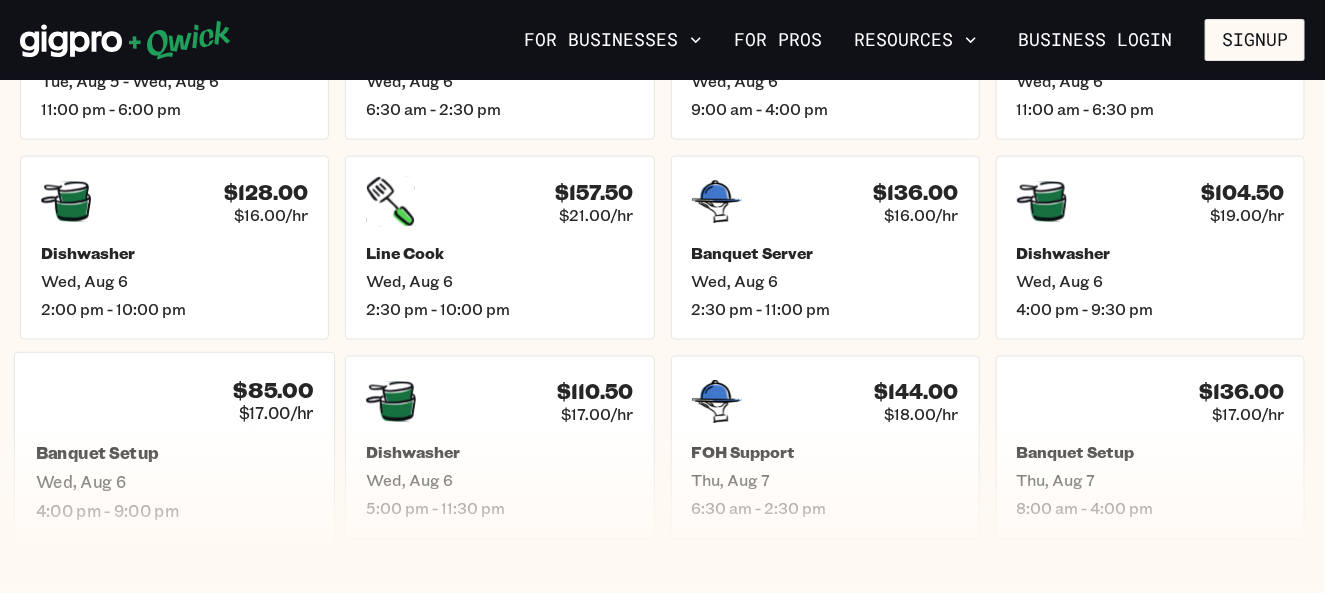 click on "$[PRICE] $[PRICE]/hr [JOB_TITLE] [DAY], [MONTH] [DATE] [TIME] - [TIME]" at bounding box center [175, 448] 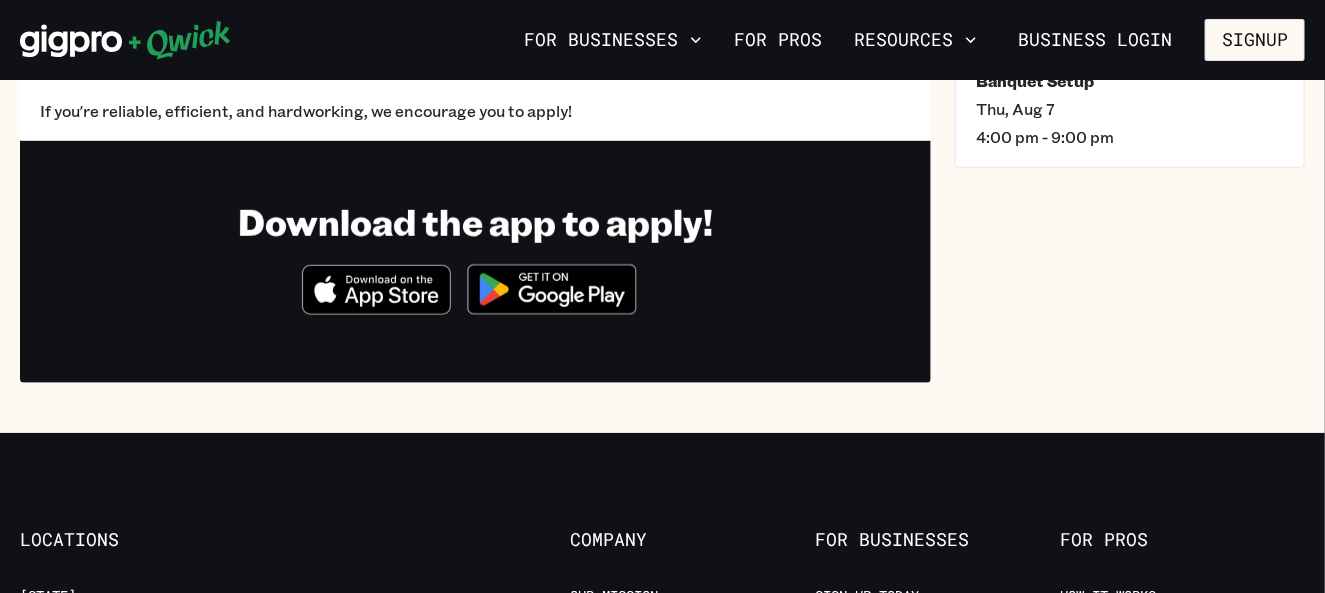 scroll, scrollTop: 0, scrollLeft: 0, axis: both 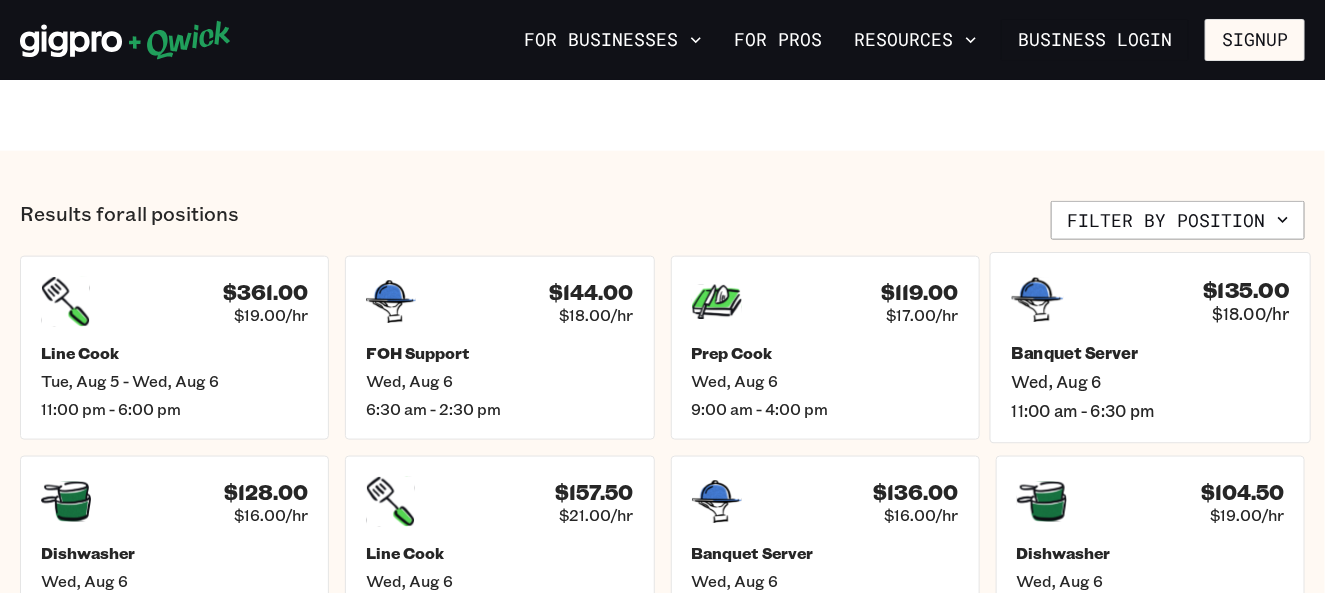 click on "Banquet Server" at bounding box center (1150, 353) 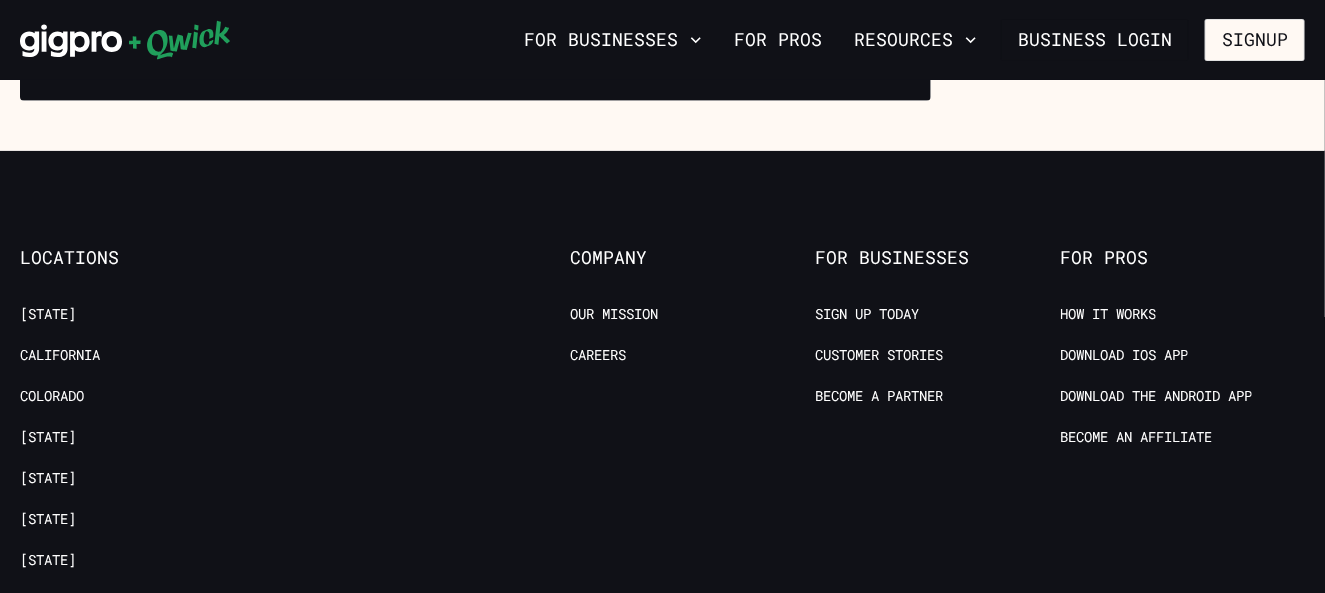 scroll, scrollTop: 0, scrollLeft: 0, axis: both 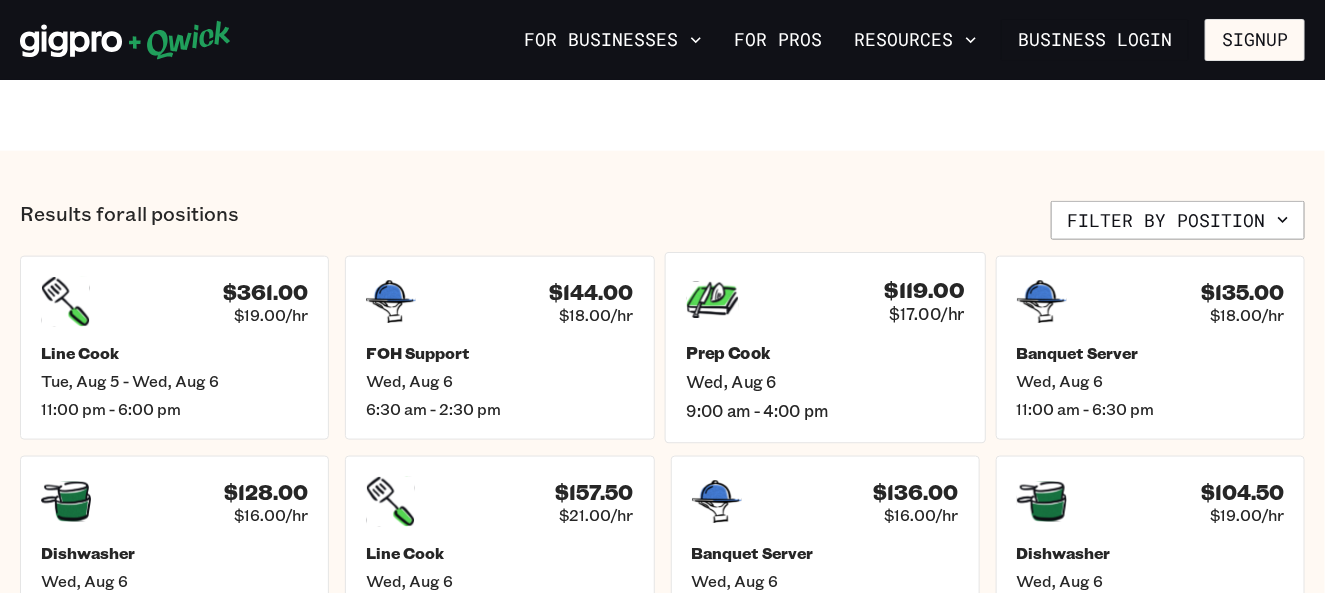 click on "Wed, Aug 6" at bounding box center [825, 382] 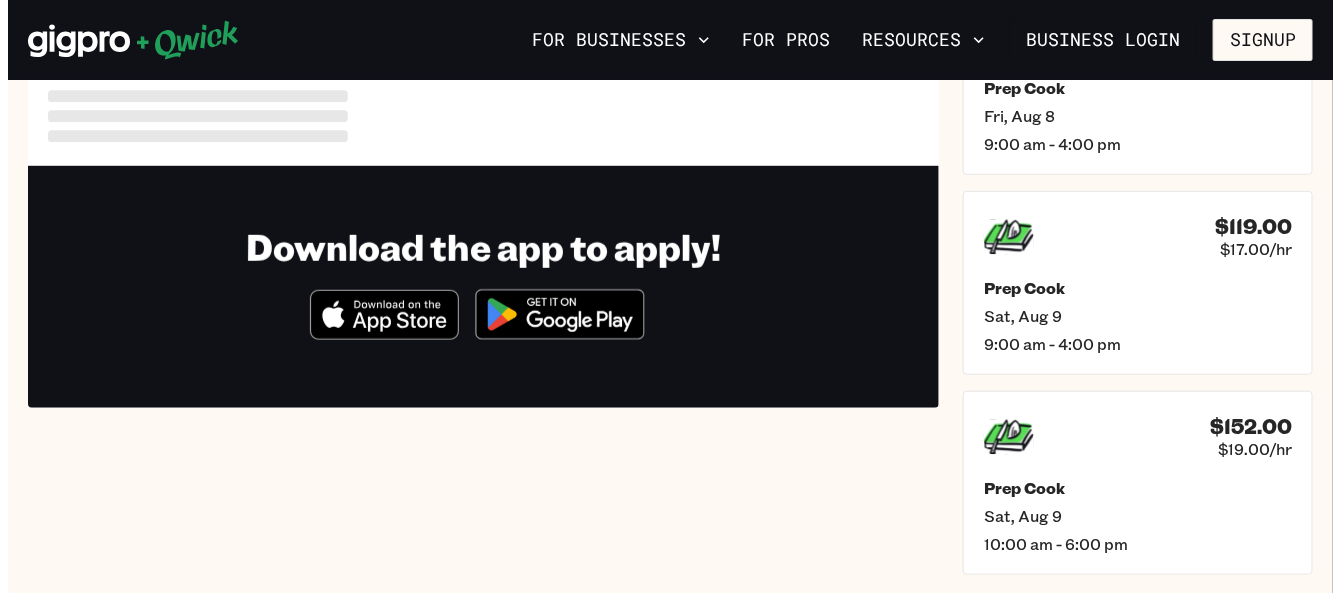 scroll, scrollTop: 400, scrollLeft: 0, axis: vertical 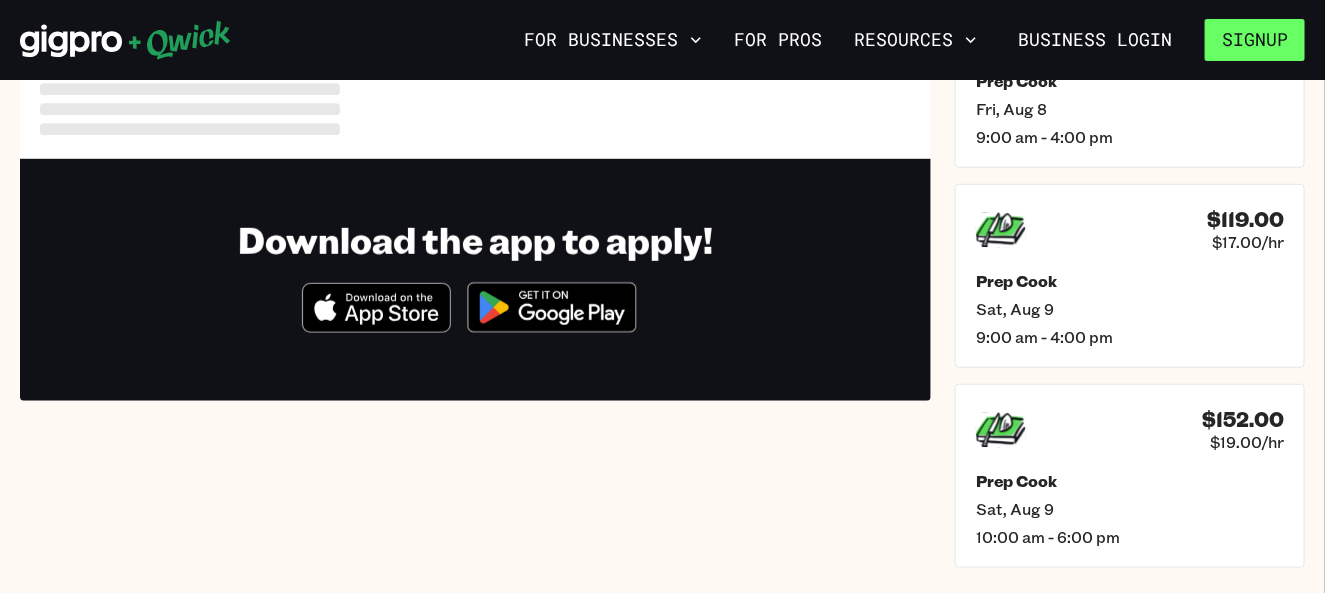 click on "Signup" at bounding box center [1255, 40] 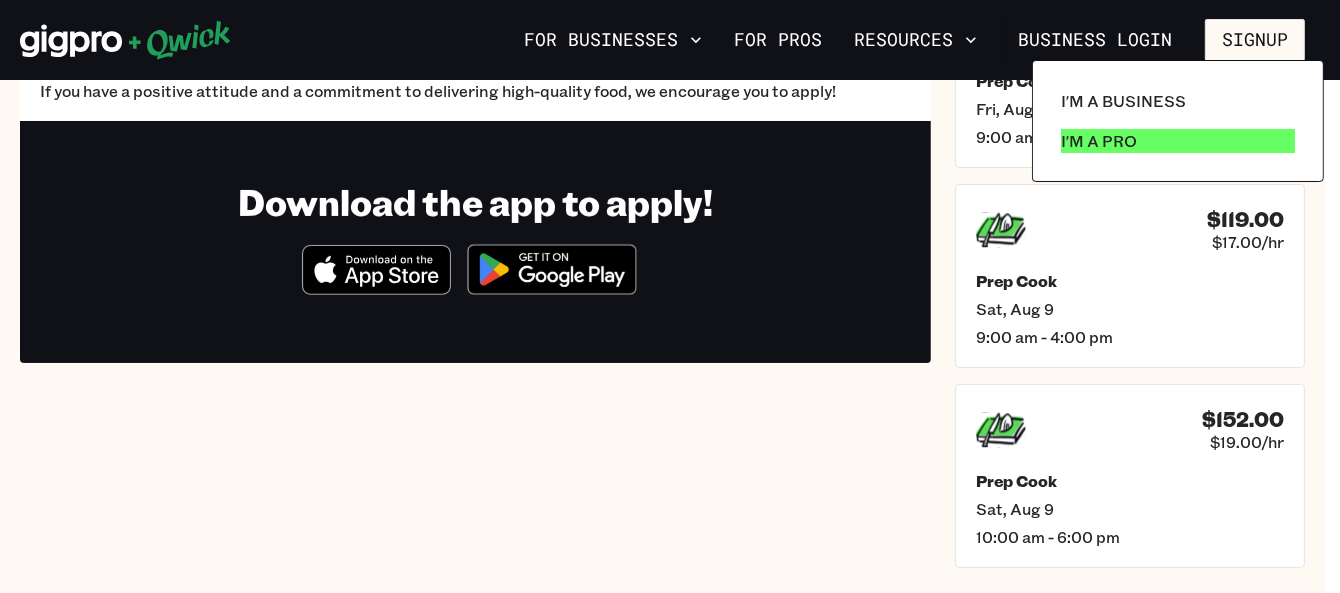 click on "I'm a Pro" at bounding box center [1099, 141] 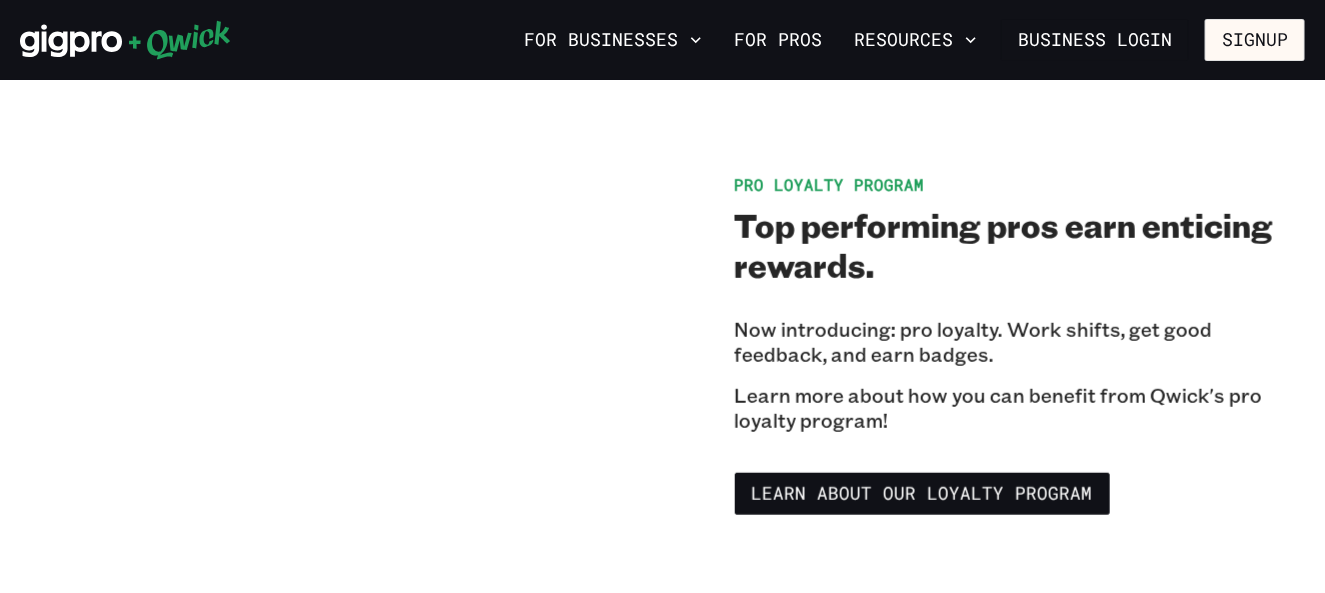 scroll, scrollTop: 3200, scrollLeft: 0, axis: vertical 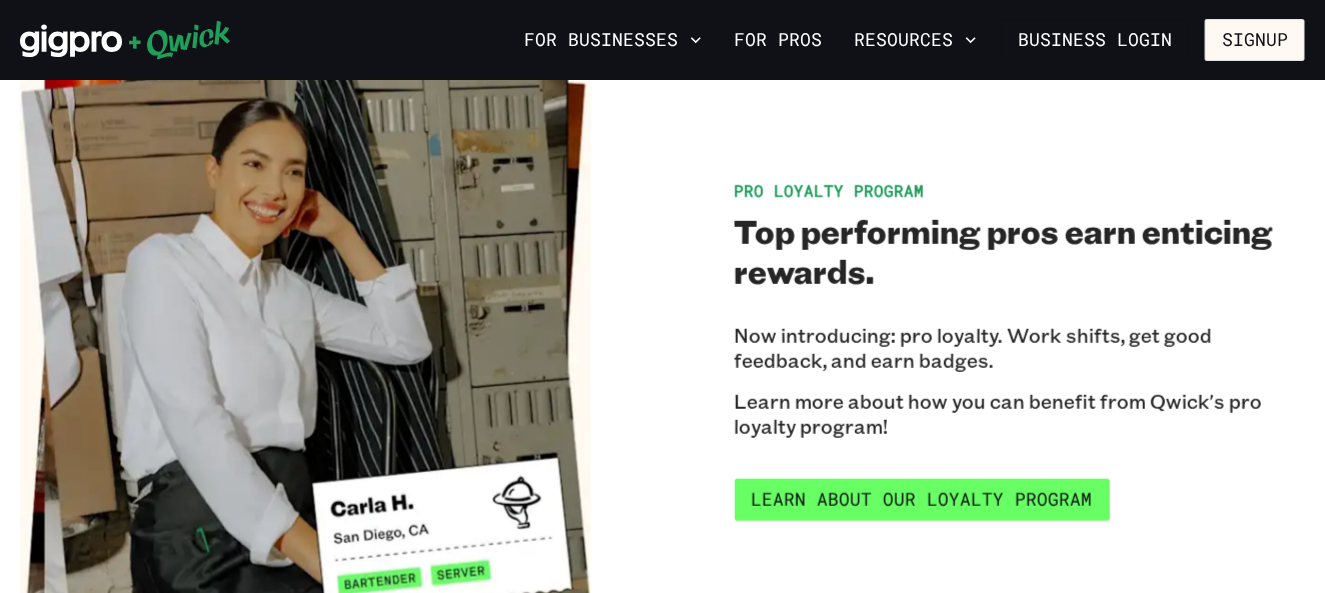 click on "Learn about our Loyalty Program" at bounding box center [922, 500] 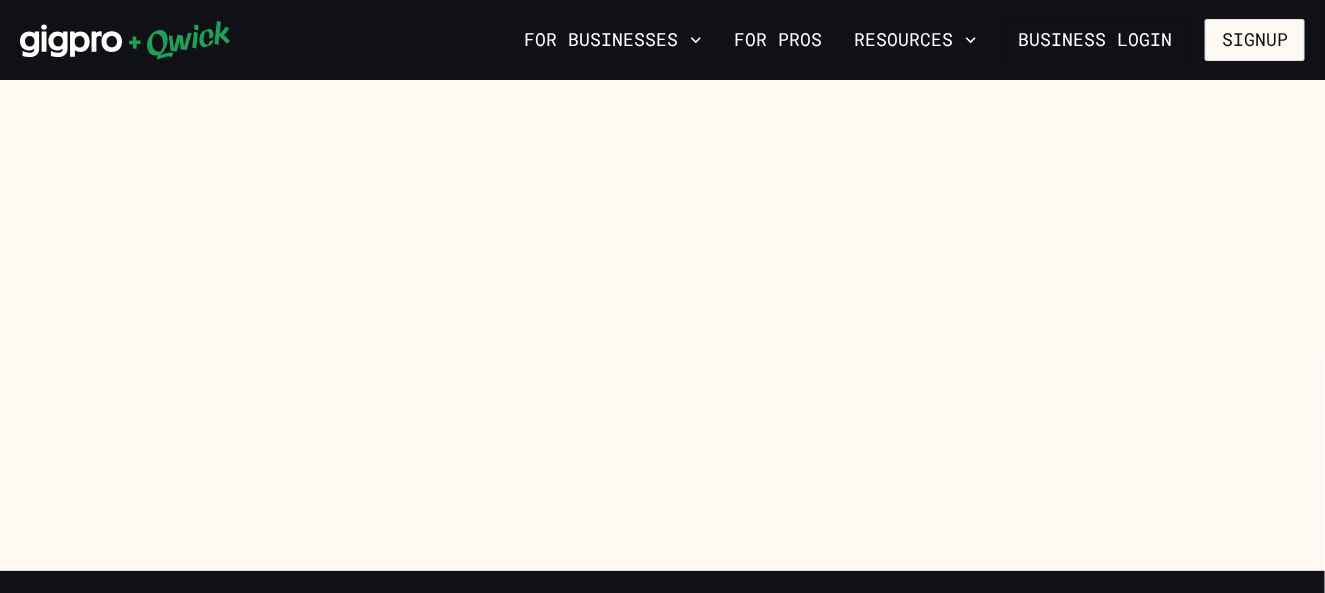 scroll, scrollTop: 0, scrollLeft: 0, axis: both 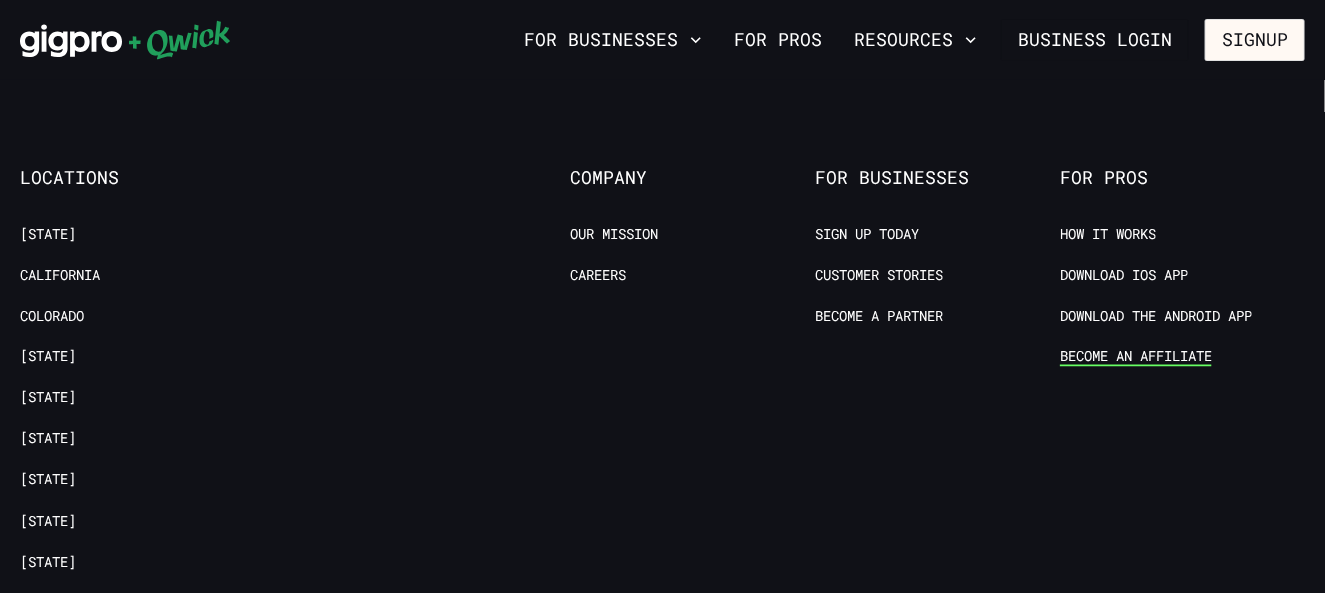 click on "Become an Affiliate" at bounding box center [1136, 357] 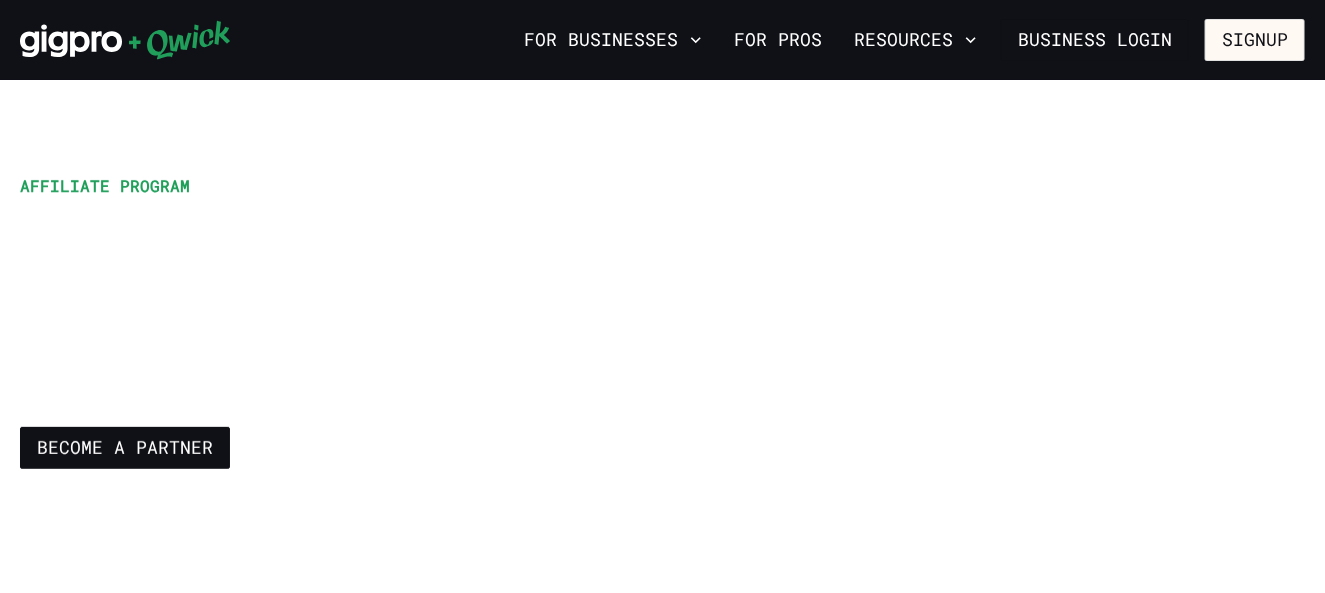 scroll, scrollTop: 0, scrollLeft: 0, axis: both 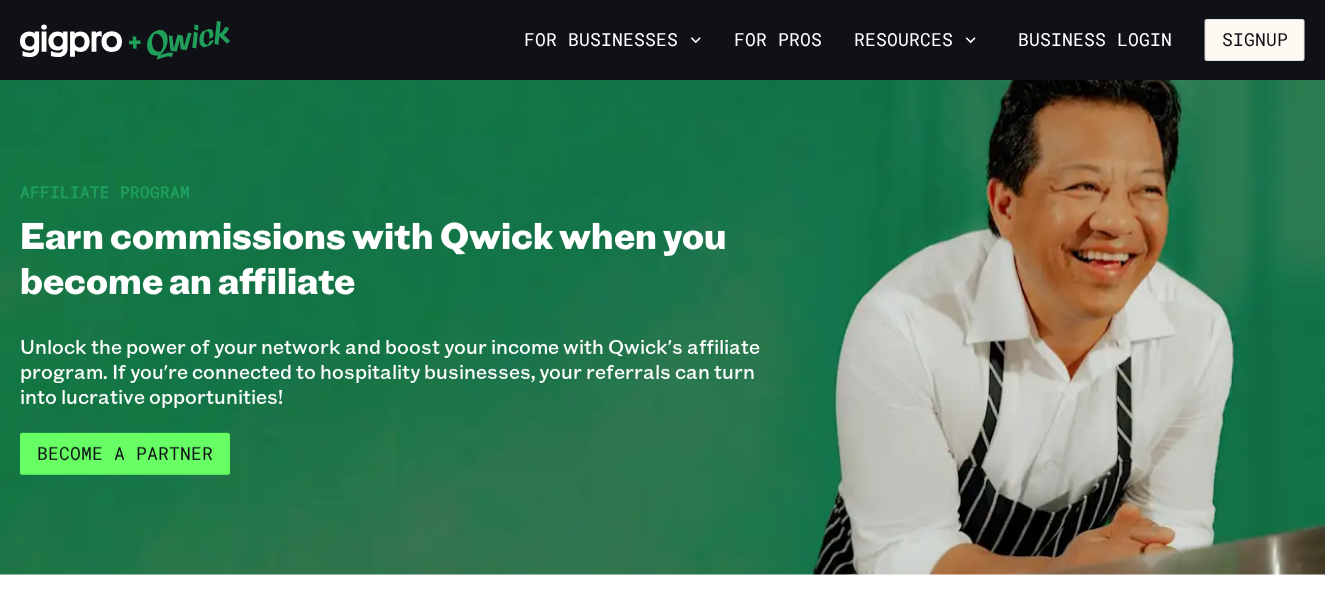 click on "Become a Partner" at bounding box center (125, 454) 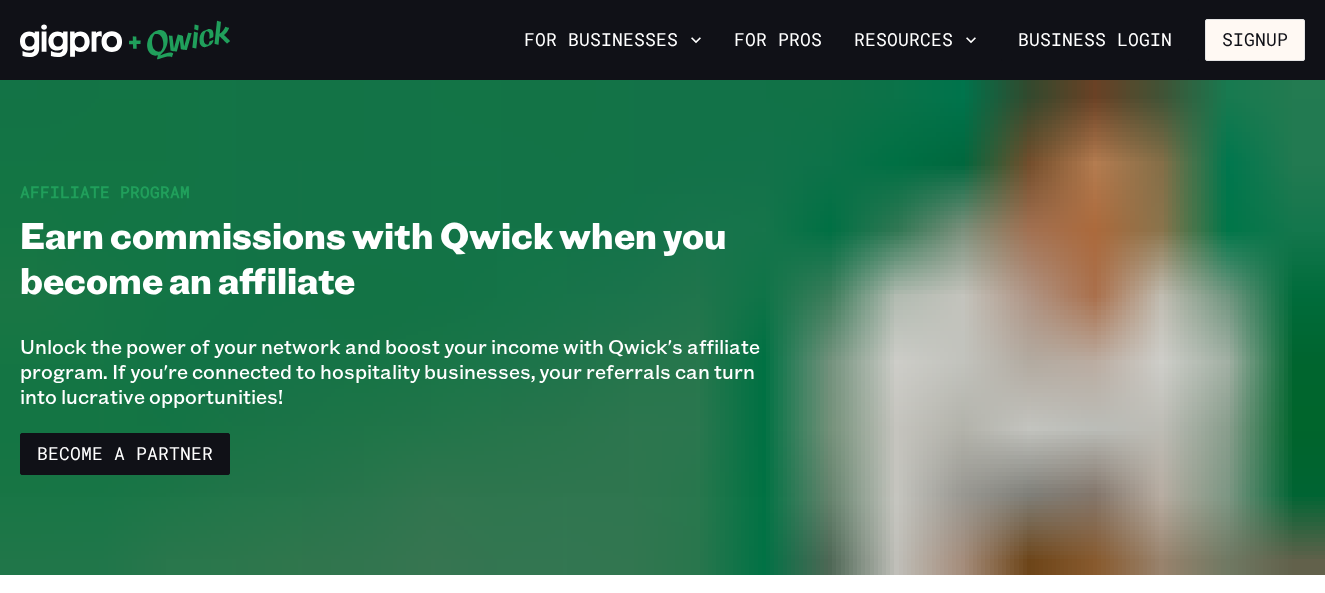 scroll, scrollTop: 0, scrollLeft: 0, axis: both 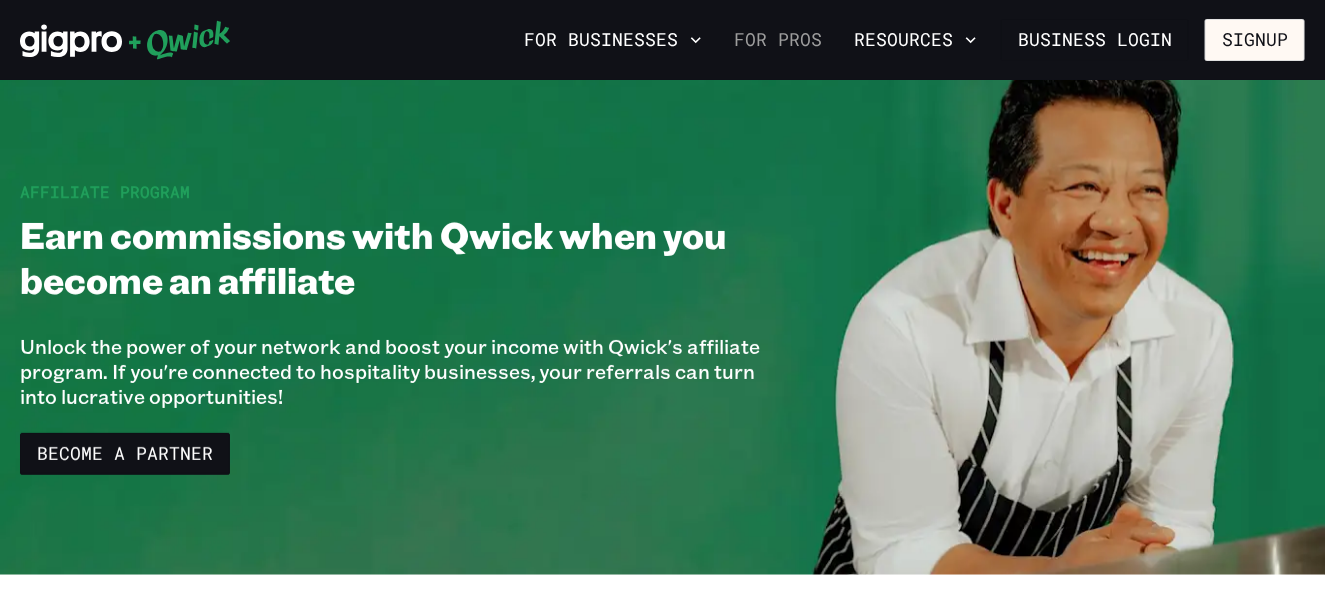 click on "For Pros" at bounding box center (778, 40) 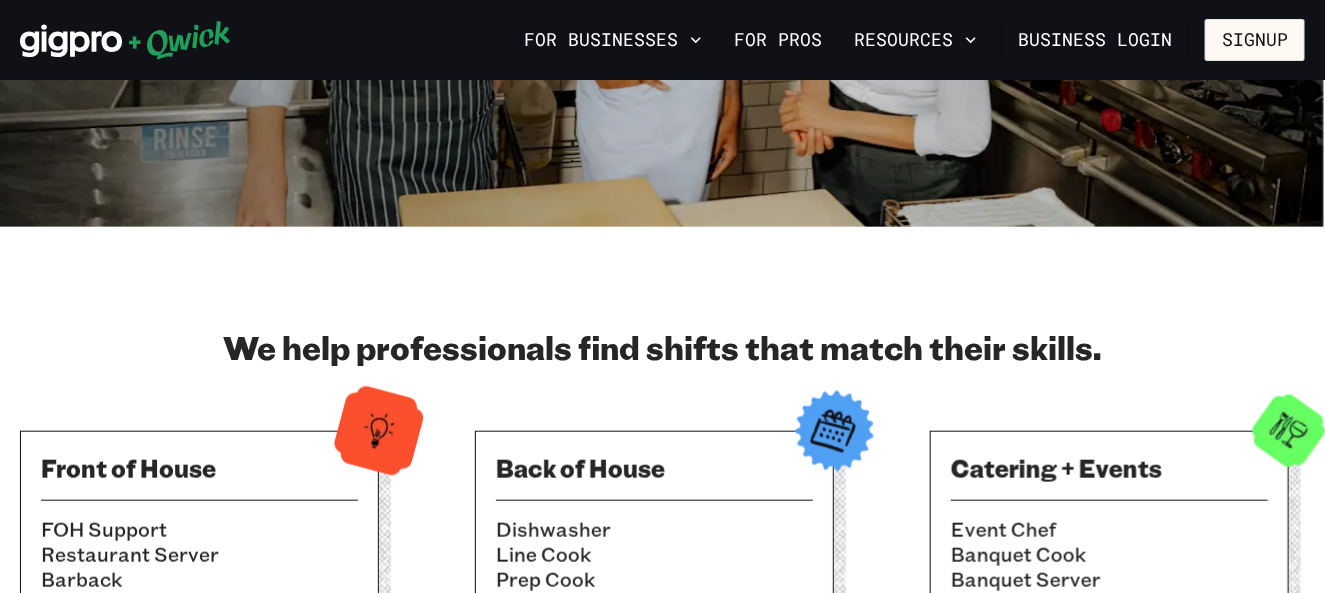 scroll, scrollTop: 500, scrollLeft: 0, axis: vertical 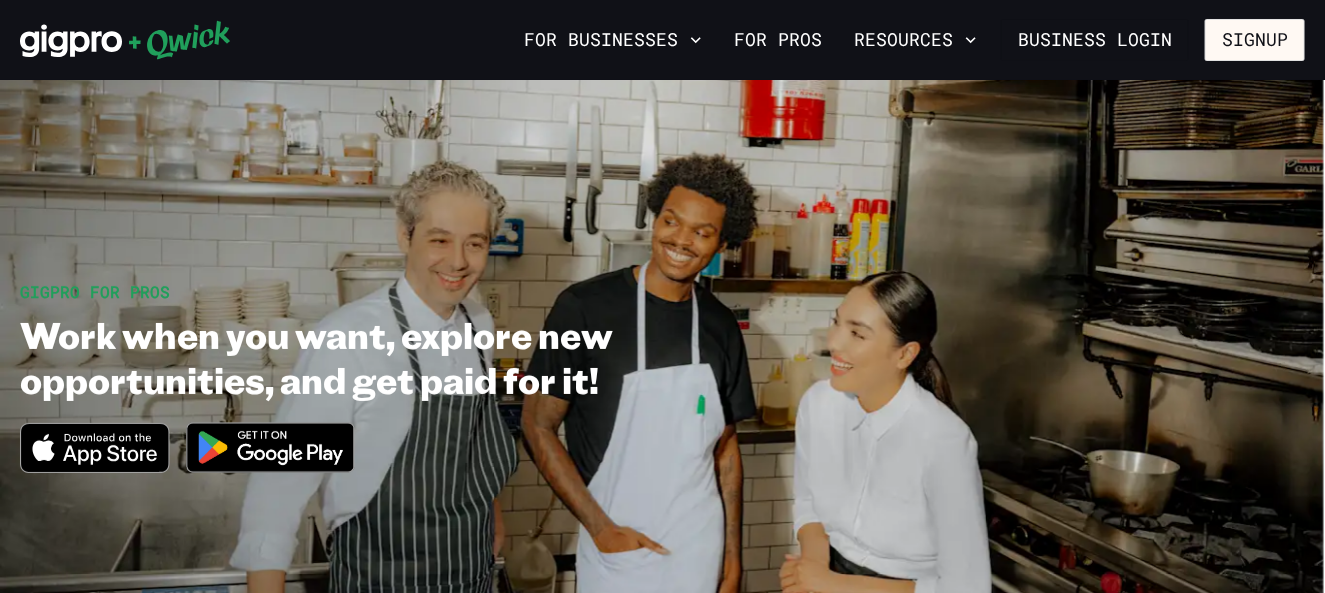 click 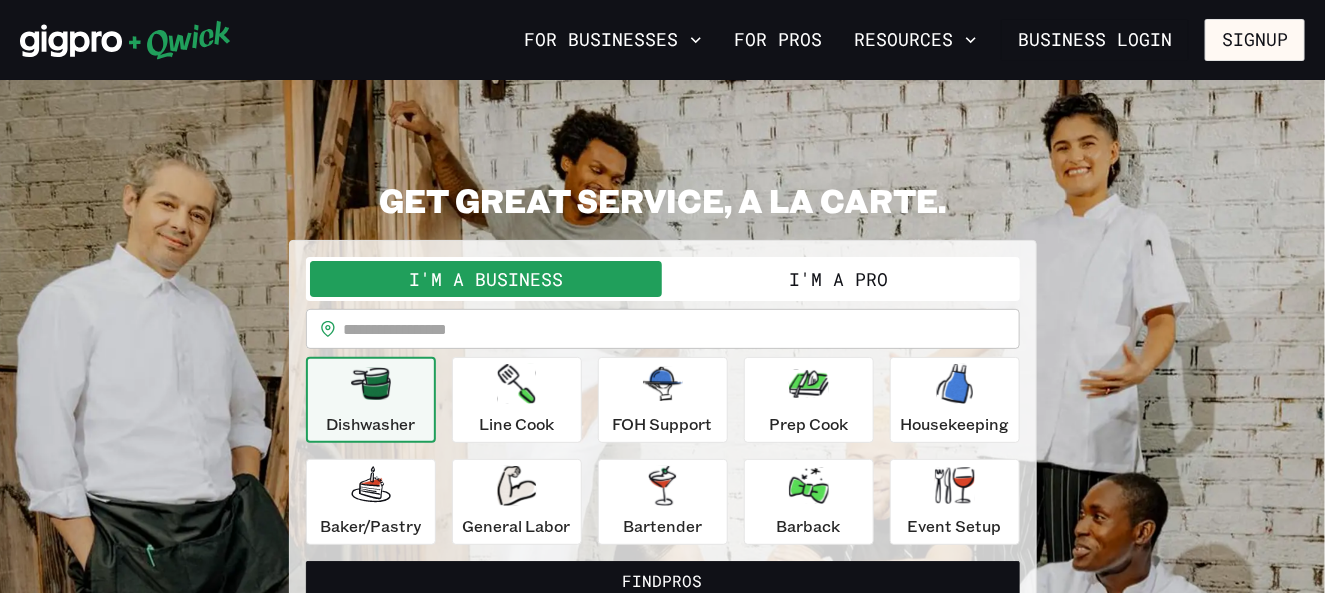 click on "I'm a Pro" at bounding box center [839, 279] 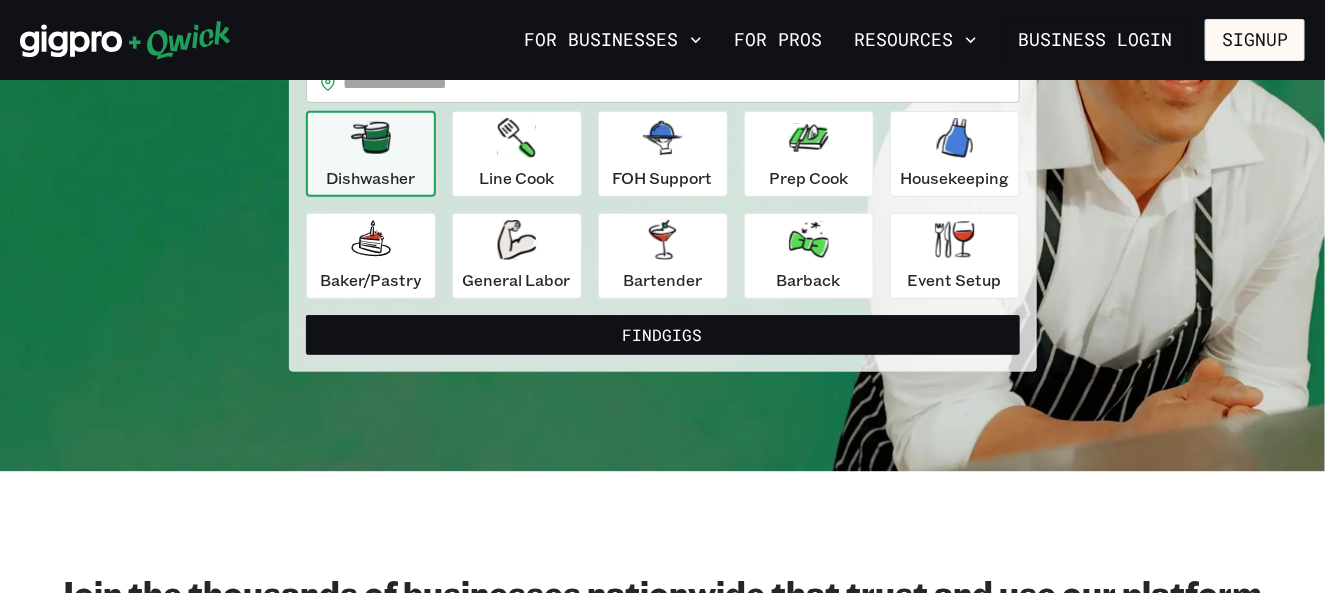 scroll, scrollTop: 100, scrollLeft: 0, axis: vertical 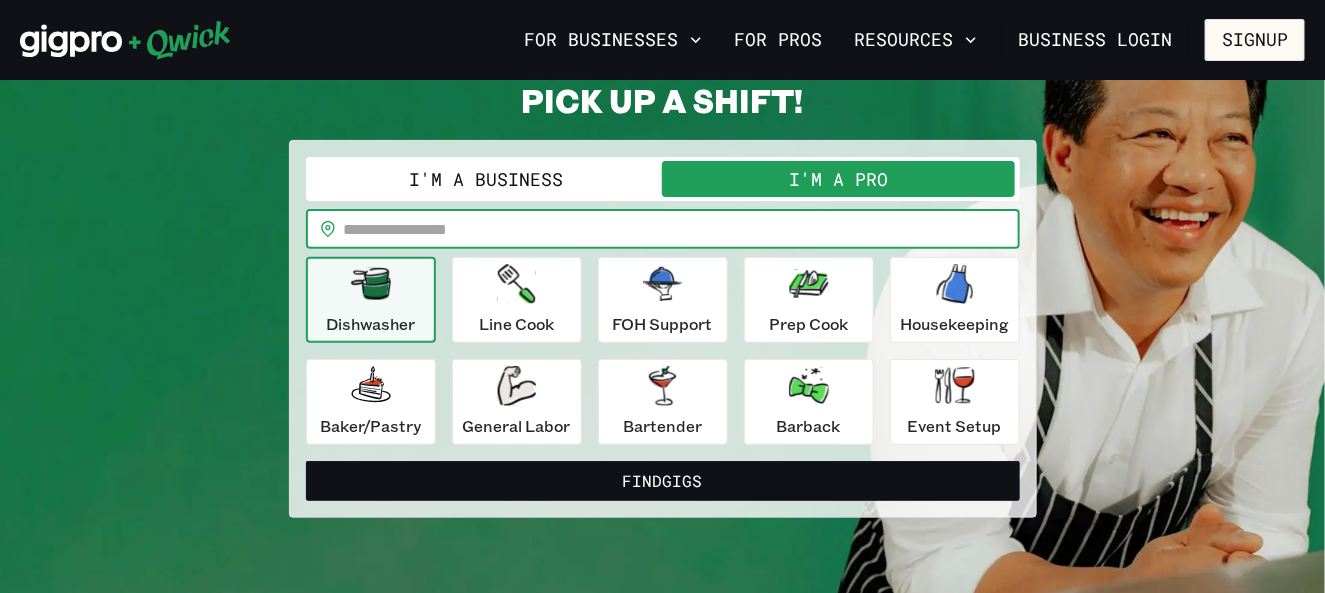 click at bounding box center [682, 229] 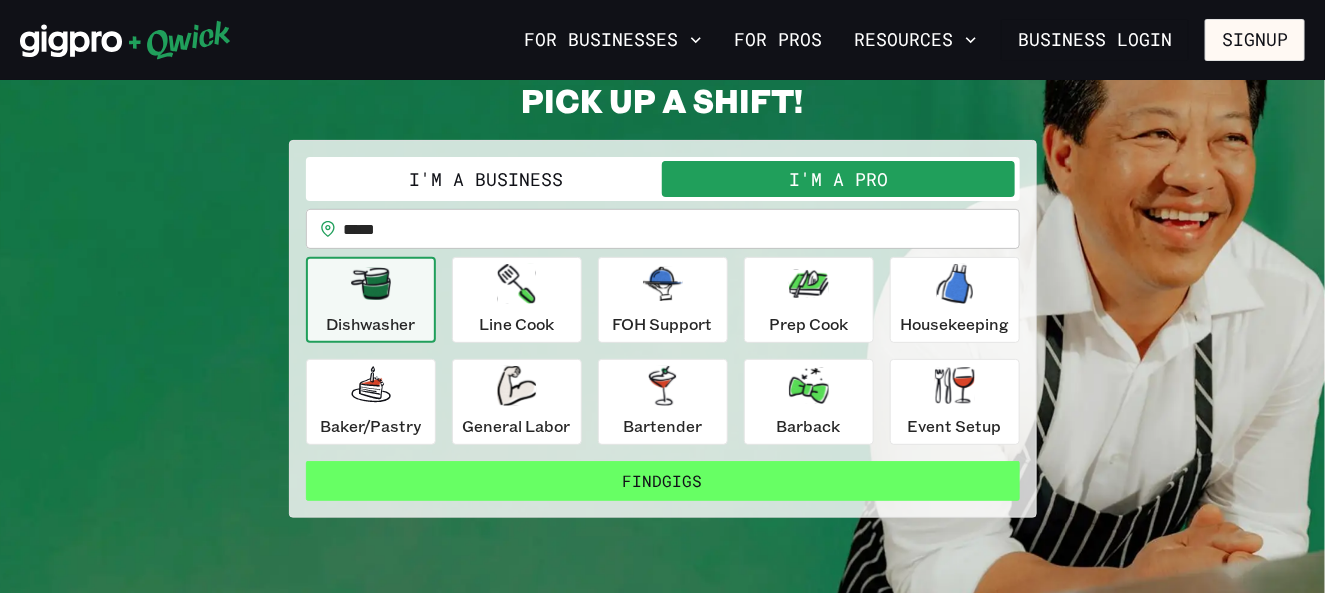 click on "Find  Gigs" at bounding box center (663, 481) 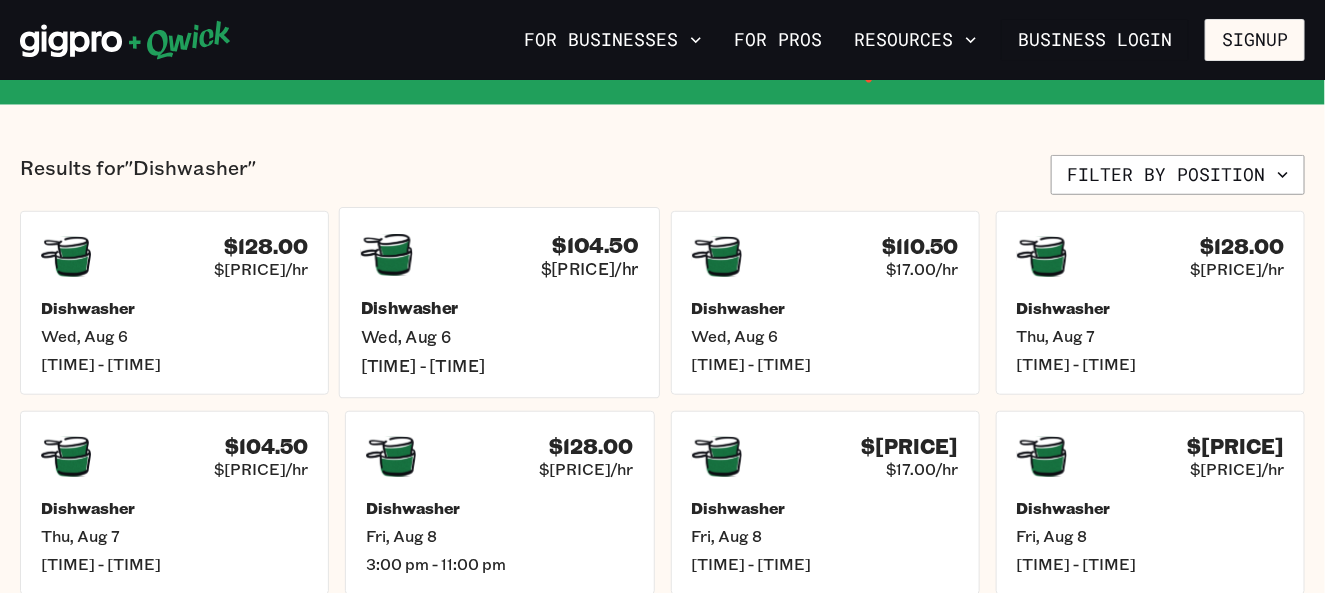 scroll, scrollTop: 400, scrollLeft: 0, axis: vertical 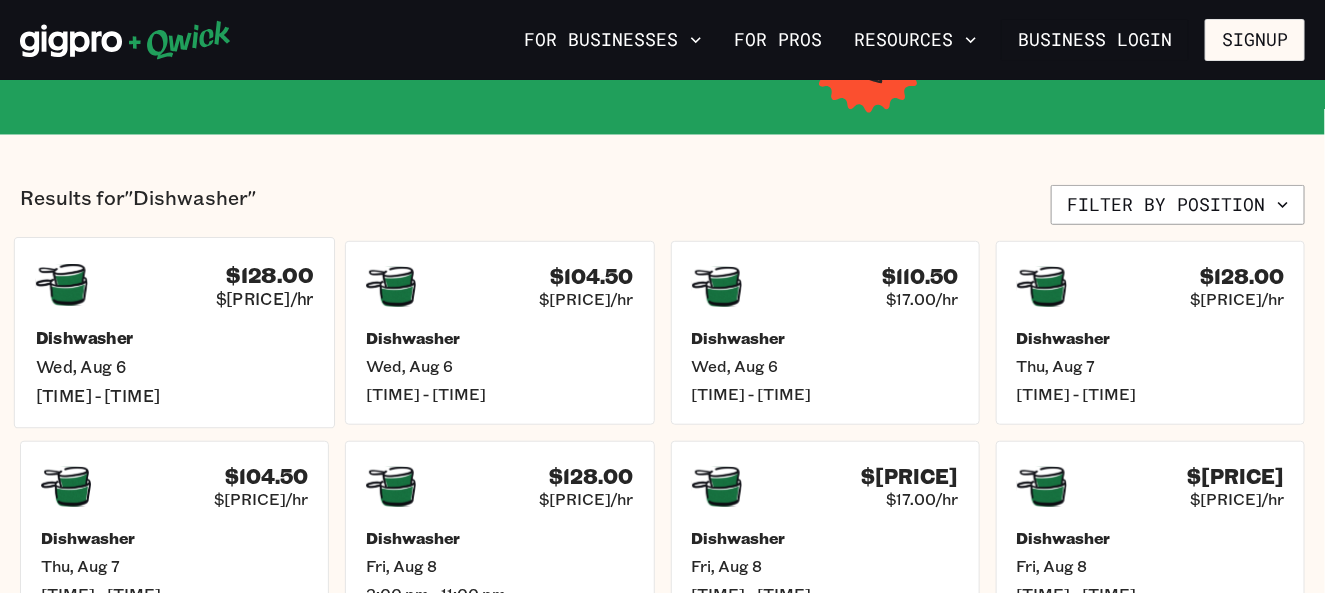 click on "$[PRICE] $[PRICE]/hr Dishwasher [DAY], [MONTH] [DAY] [TIME] - [TIME]" at bounding box center [175, 332] 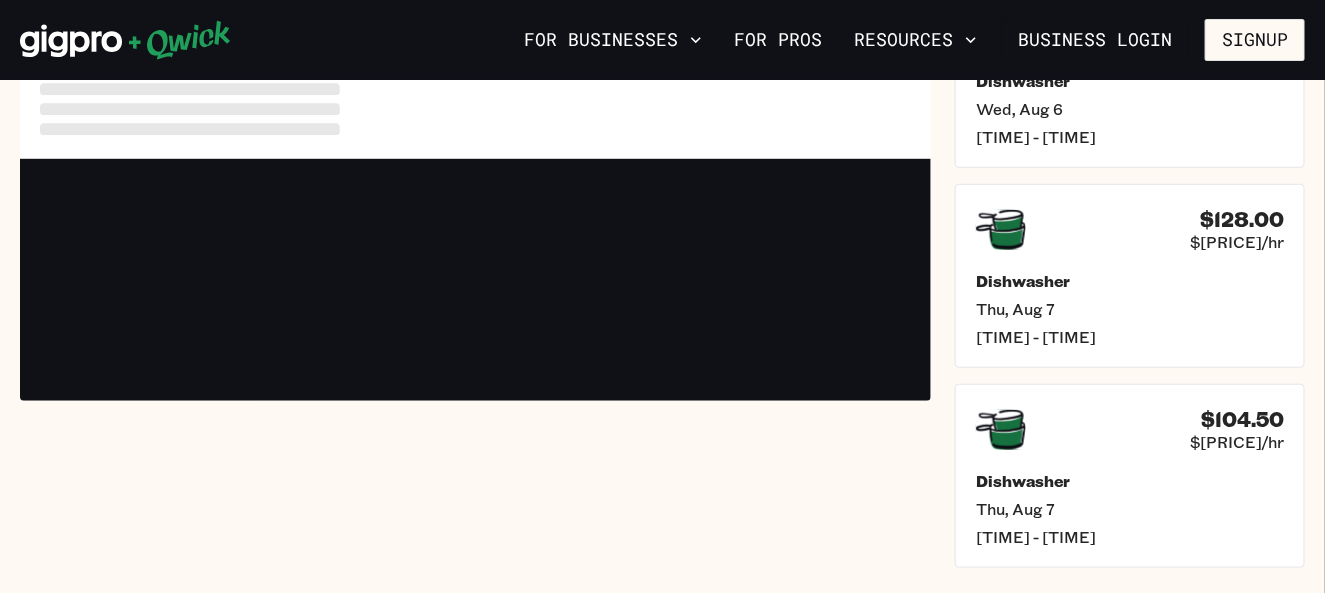 scroll, scrollTop: 0, scrollLeft: 0, axis: both 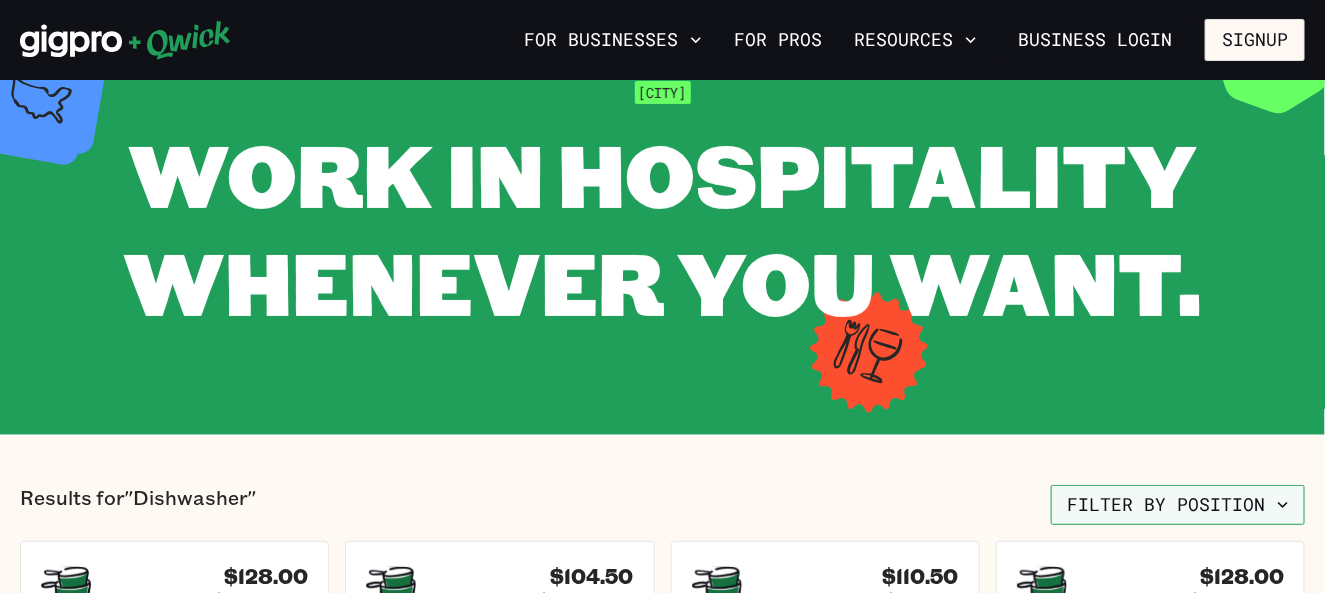 click on "Filter by position" at bounding box center [1178, 505] 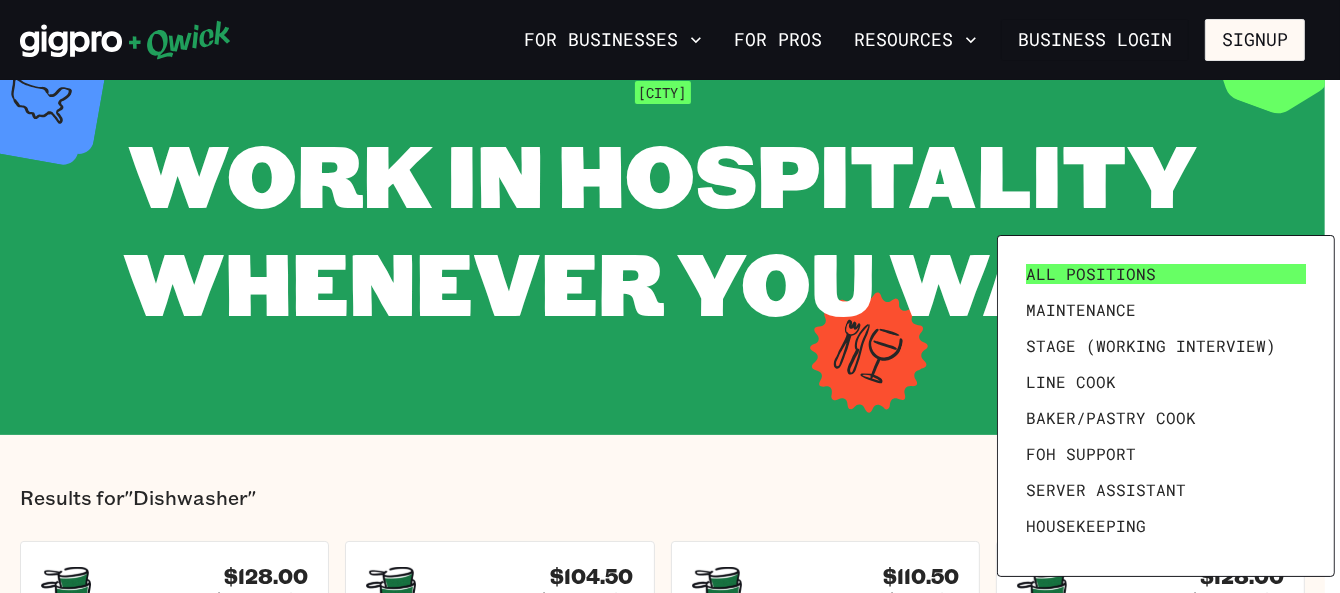 click on "All Positions" at bounding box center (1091, 274) 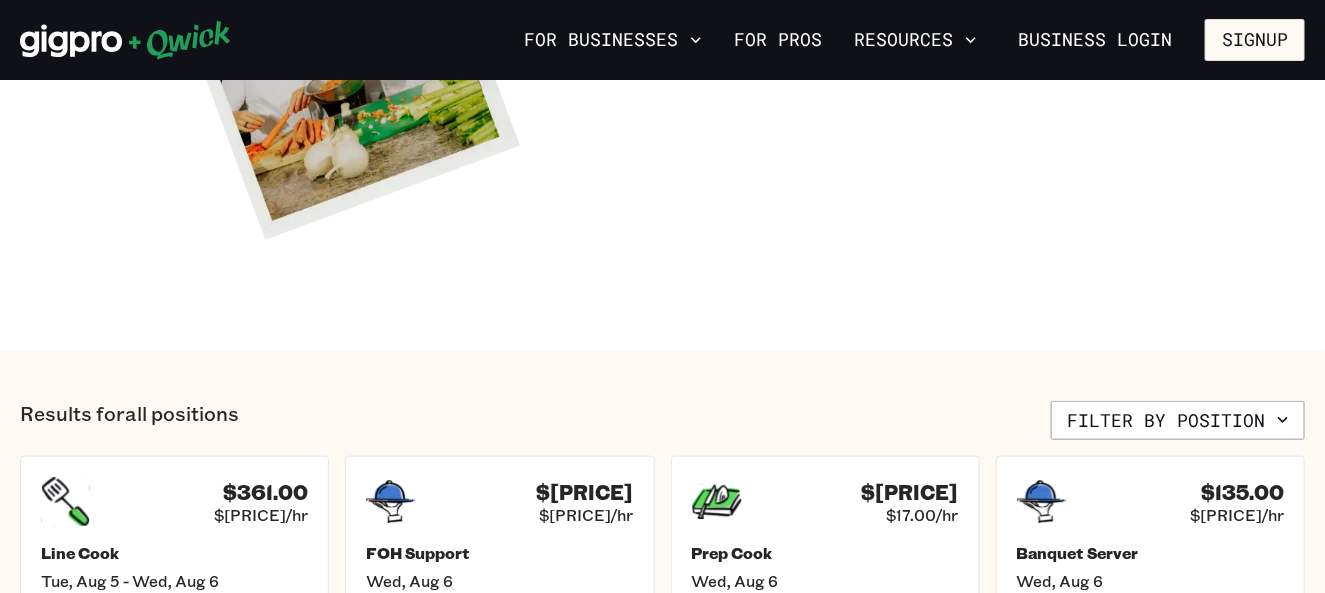 scroll, scrollTop: 1100, scrollLeft: 0, axis: vertical 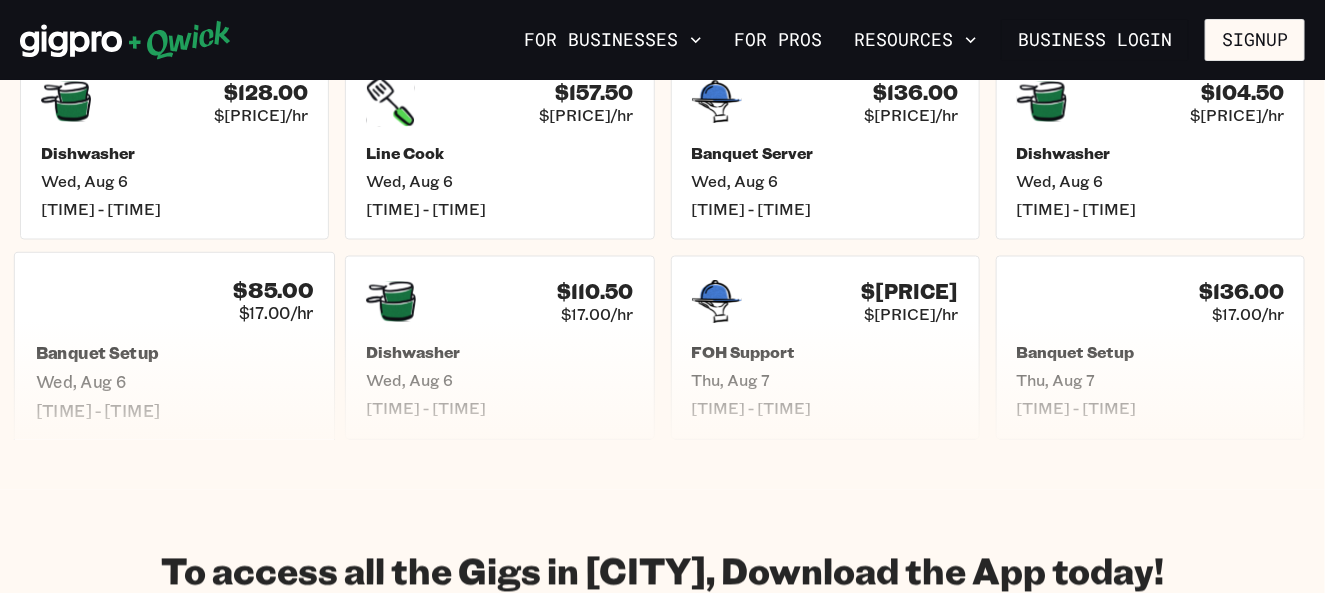 click on "$85.00 $17.00/hr" at bounding box center (175, 301) 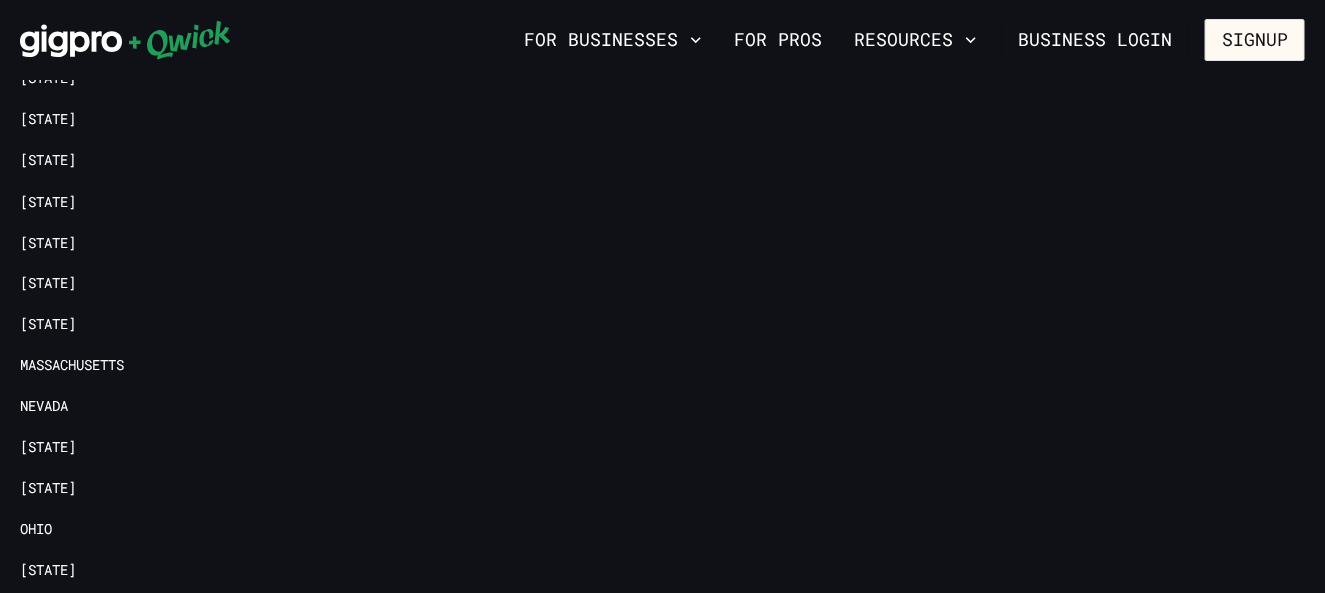scroll, scrollTop: 0, scrollLeft: 0, axis: both 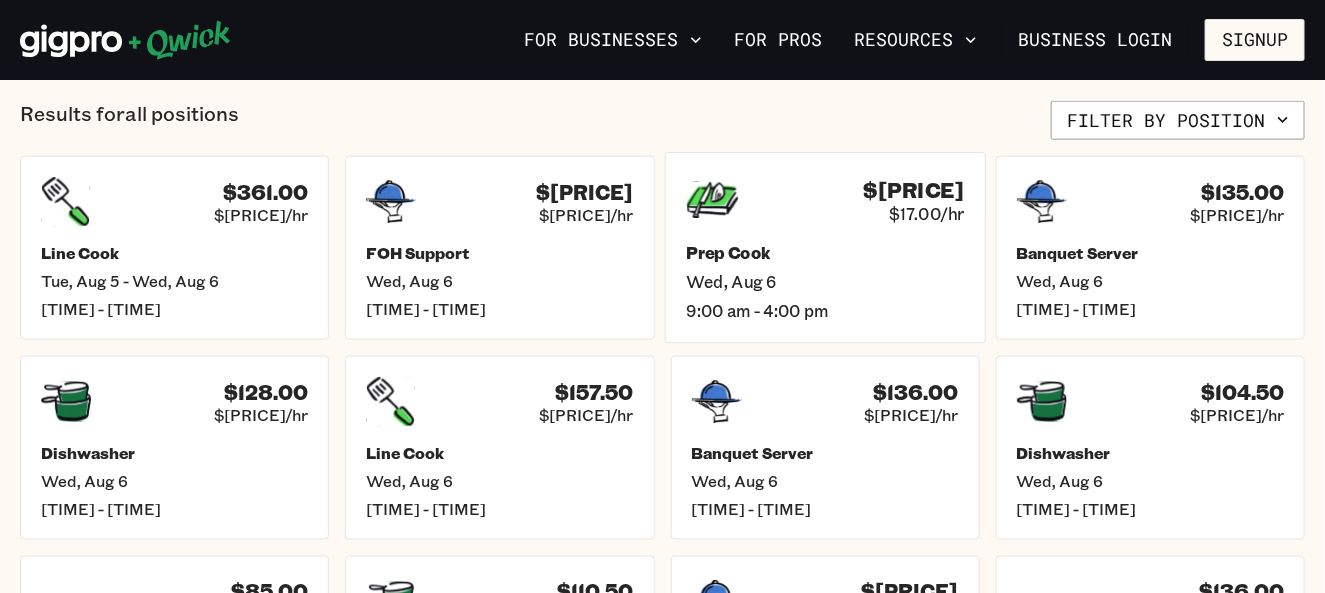 click on "$[PRICE] $[PRICE]/hr Prep Cook [DAY], [MONTH] [DAY] [TIME] - [TIME]" at bounding box center [825, 248] 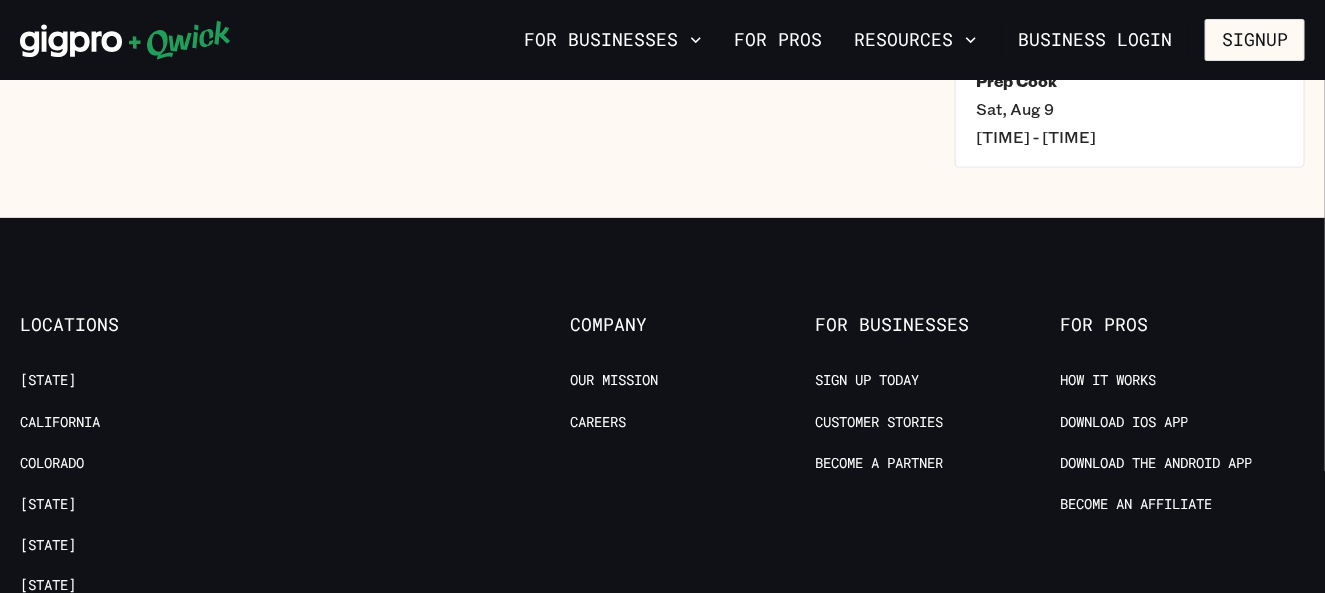scroll, scrollTop: 0, scrollLeft: 0, axis: both 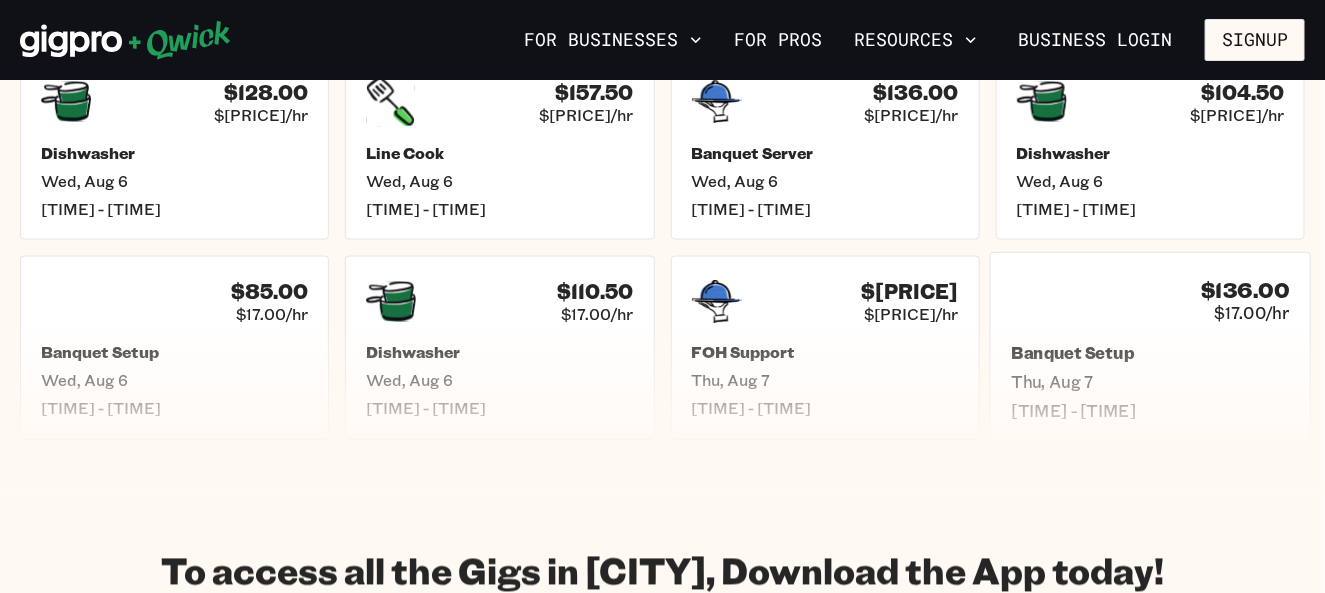 click on "$[PRICE] $[PRICE]/hr Banquet Setup [DAY], [MONTH] [DAY] [TIME] - [TIME]" at bounding box center (1151, 348) 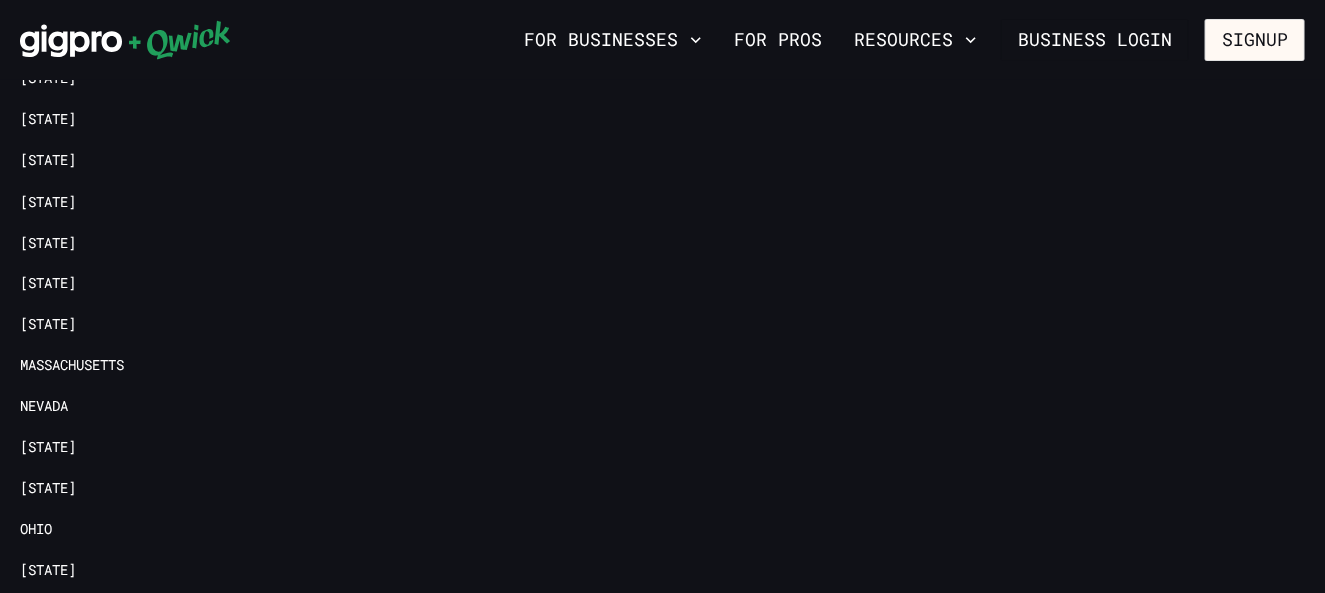 scroll, scrollTop: 0, scrollLeft: 0, axis: both 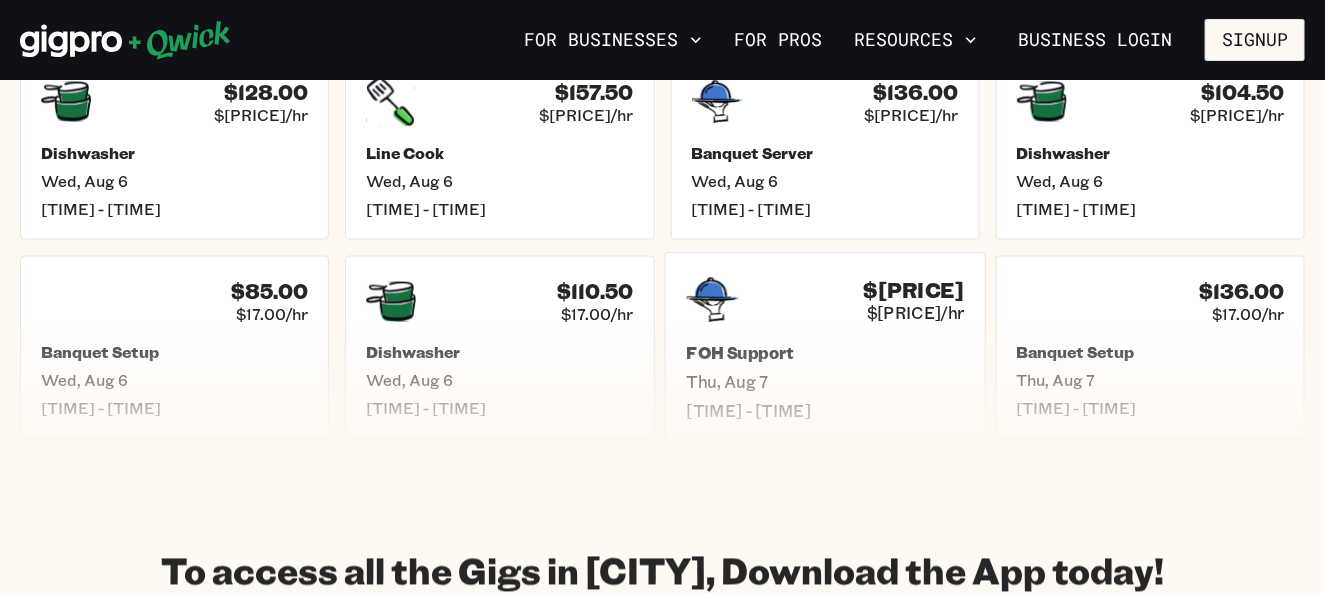 click on "$[PRICE] $[PRICE]/hr" at bounding box center (825, 301) 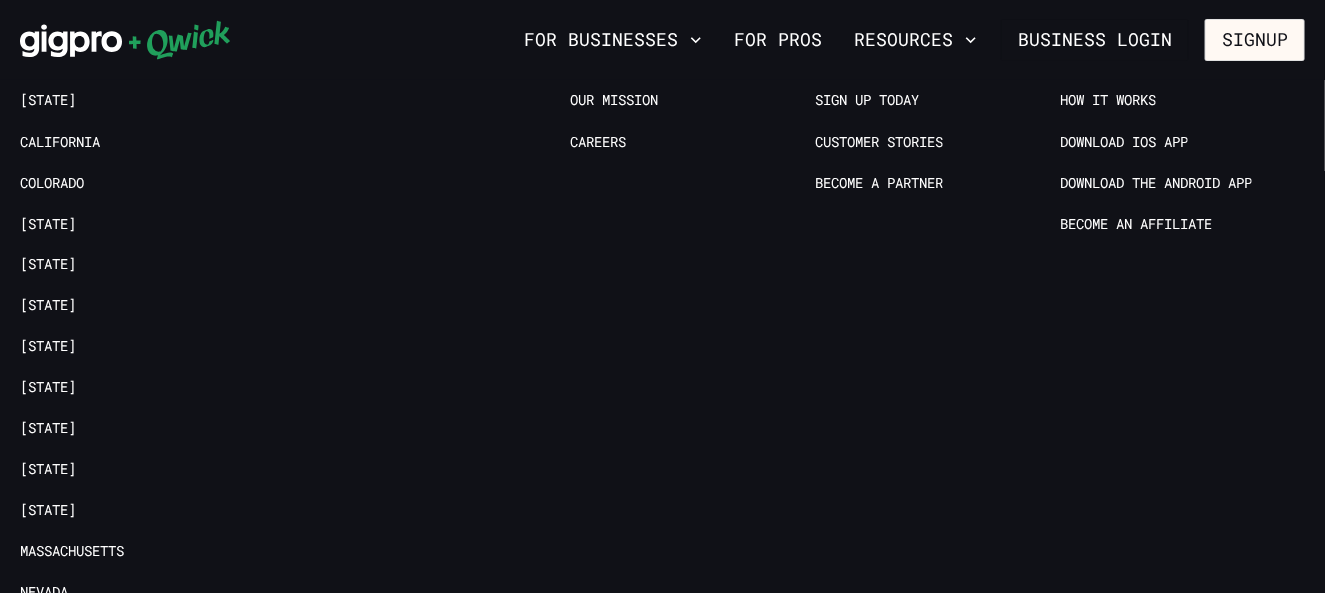 scroll, scrollTop: 0, scrollLeft: 0, axis: both 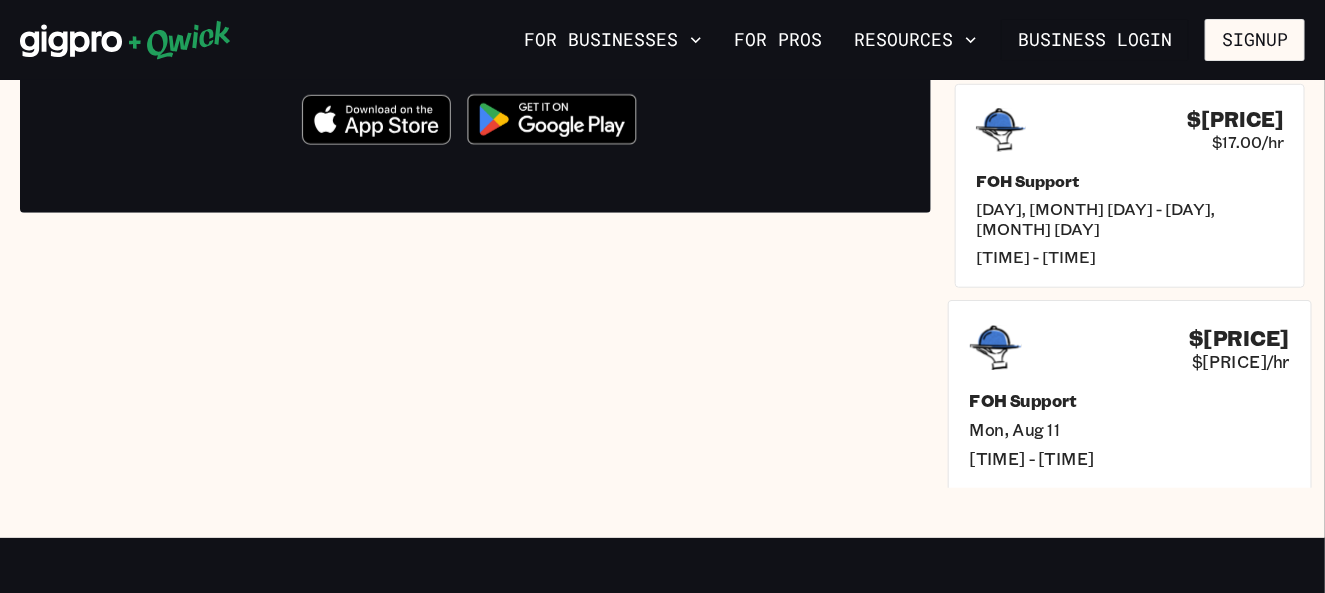 click on "$[PRICE] $[PRICE]/hr FOH Support [DAY], [MONTH] [DAY] [TIME] - [TIME]" at bounding box center [1130, 395] 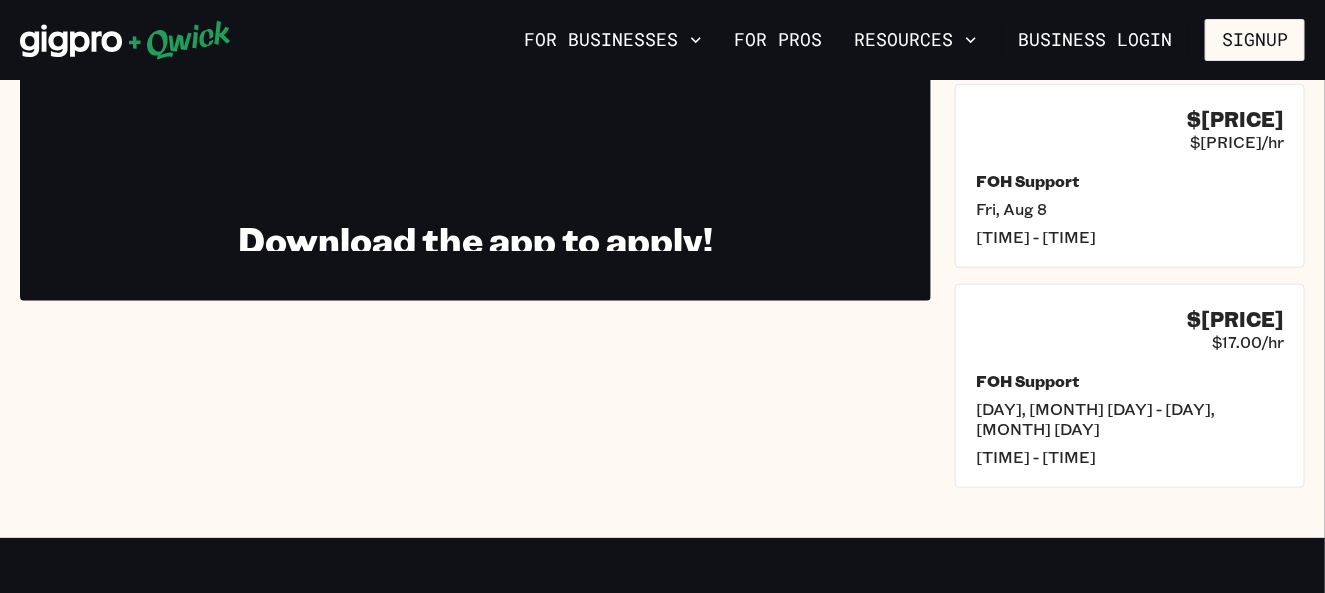 scroll, scrollTop: 0, scrollLeft: 0, axis: both 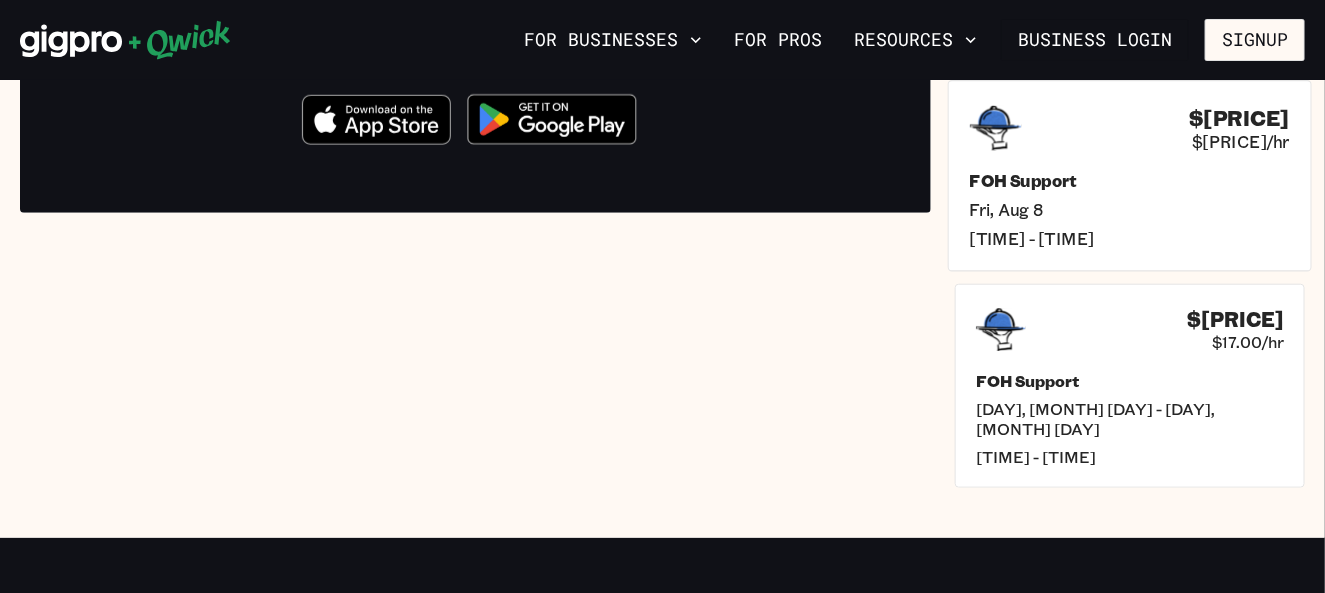 click on "FOH Support [DAY], [MONTH] [DAY] [TIME] - [TIME]" at bounding box center [1130, 209] 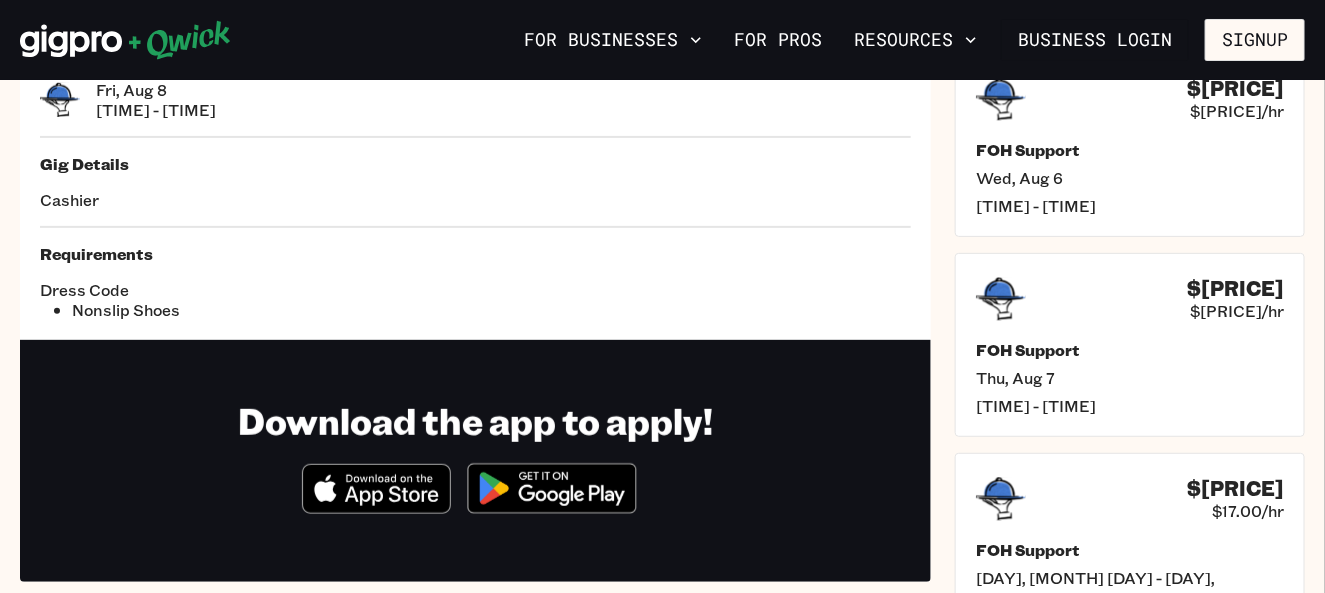 scroll, scrollTop: 0, scrollLeft: 0, axis: both 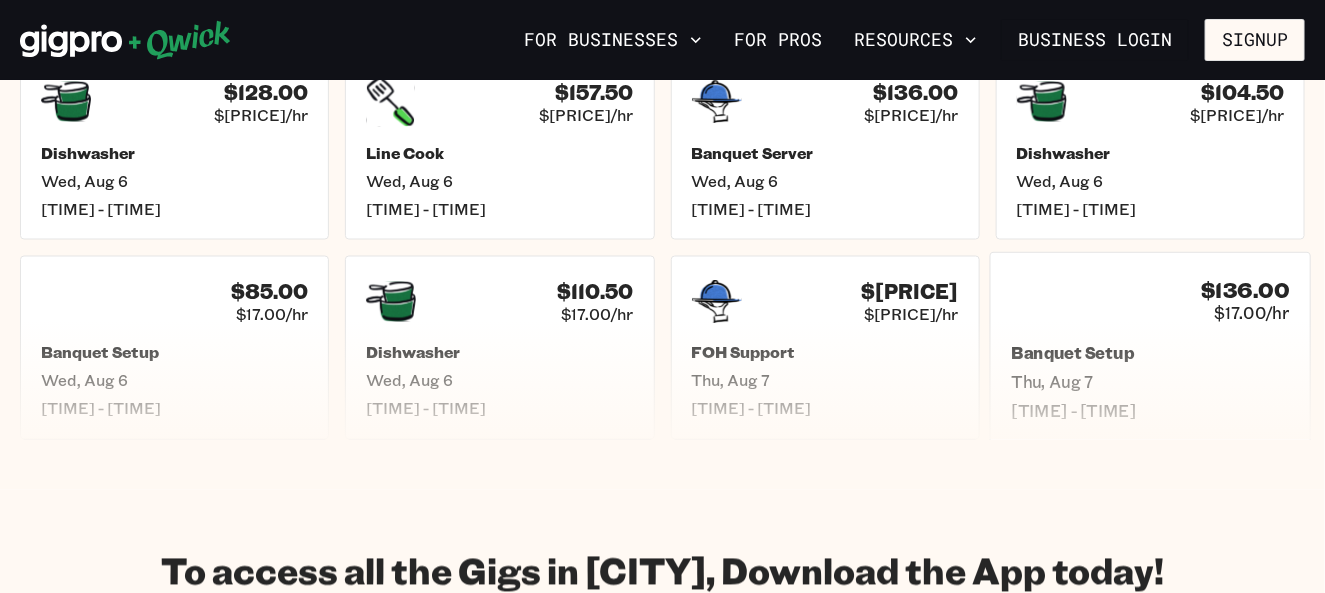 click on "$136.00 $17.00/hr" at bounding box center [1150, 301] 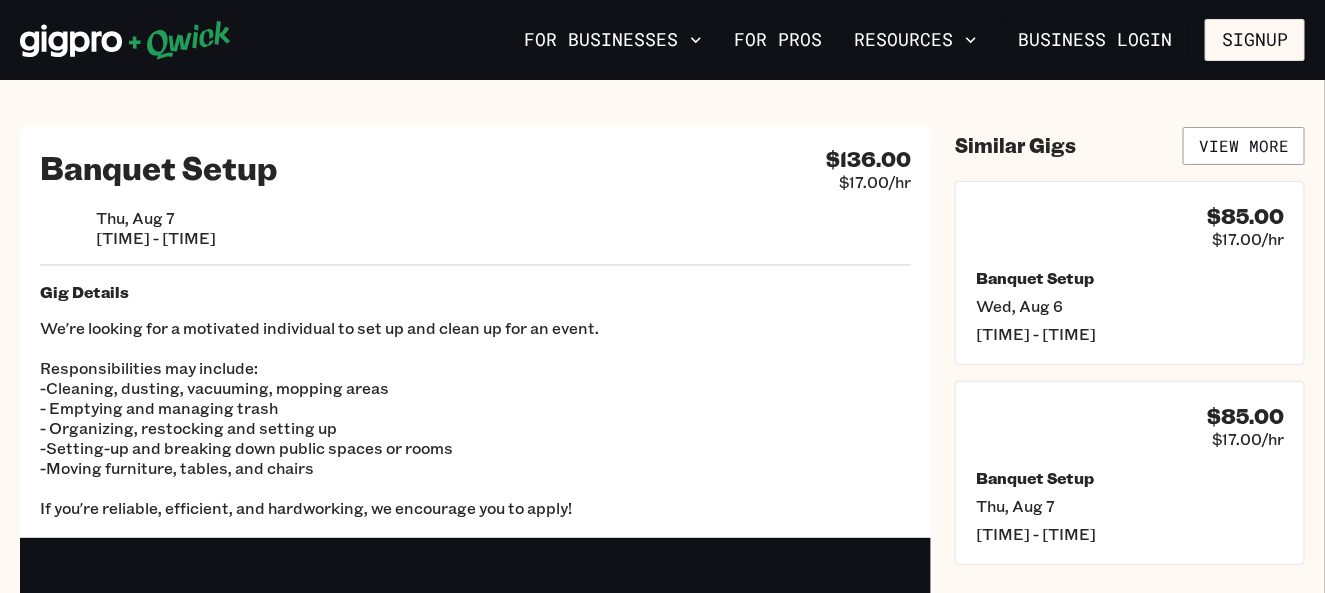 scroll, scrollTop: 0, scrollLeft: 0, axis: both 